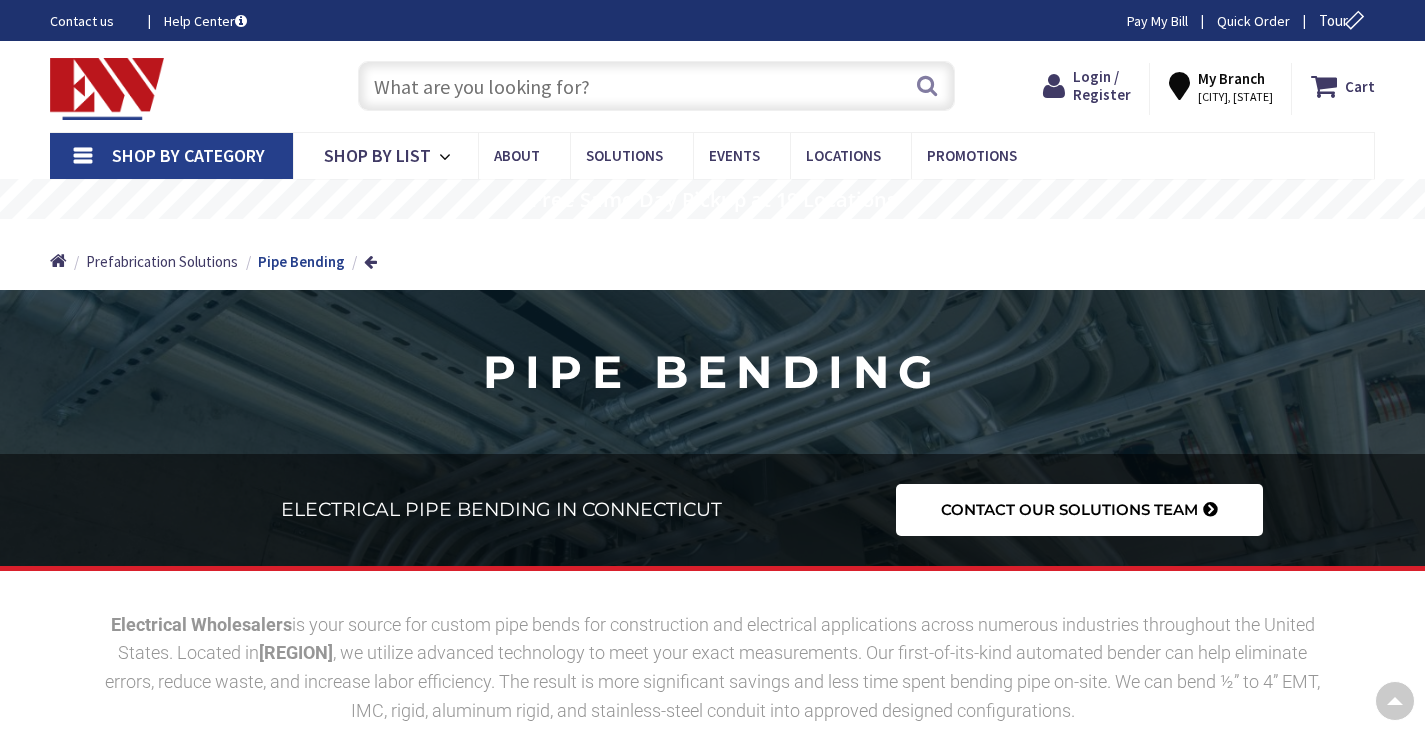 scroll, scrollTop: 1857, scrollLeft: 0, axis: vertical 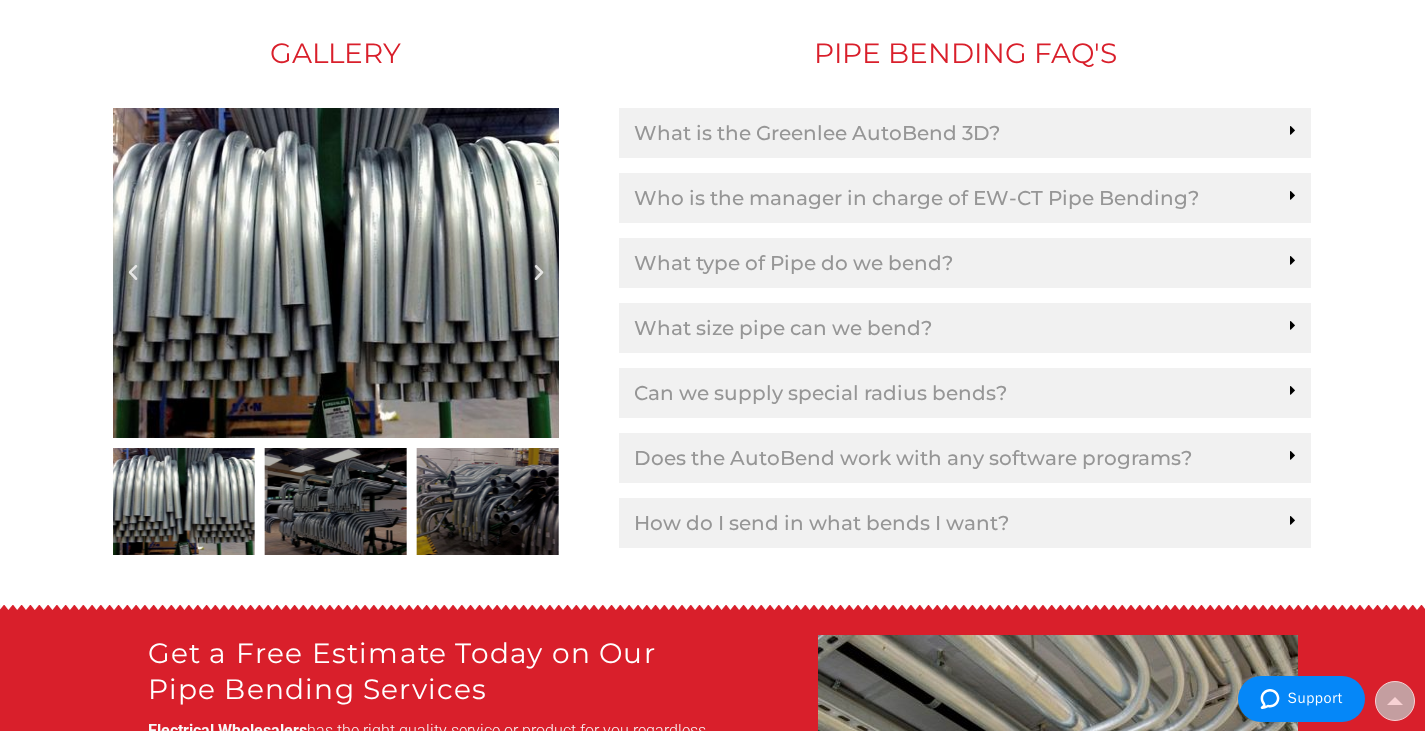 click at bounding box center (539, 273) 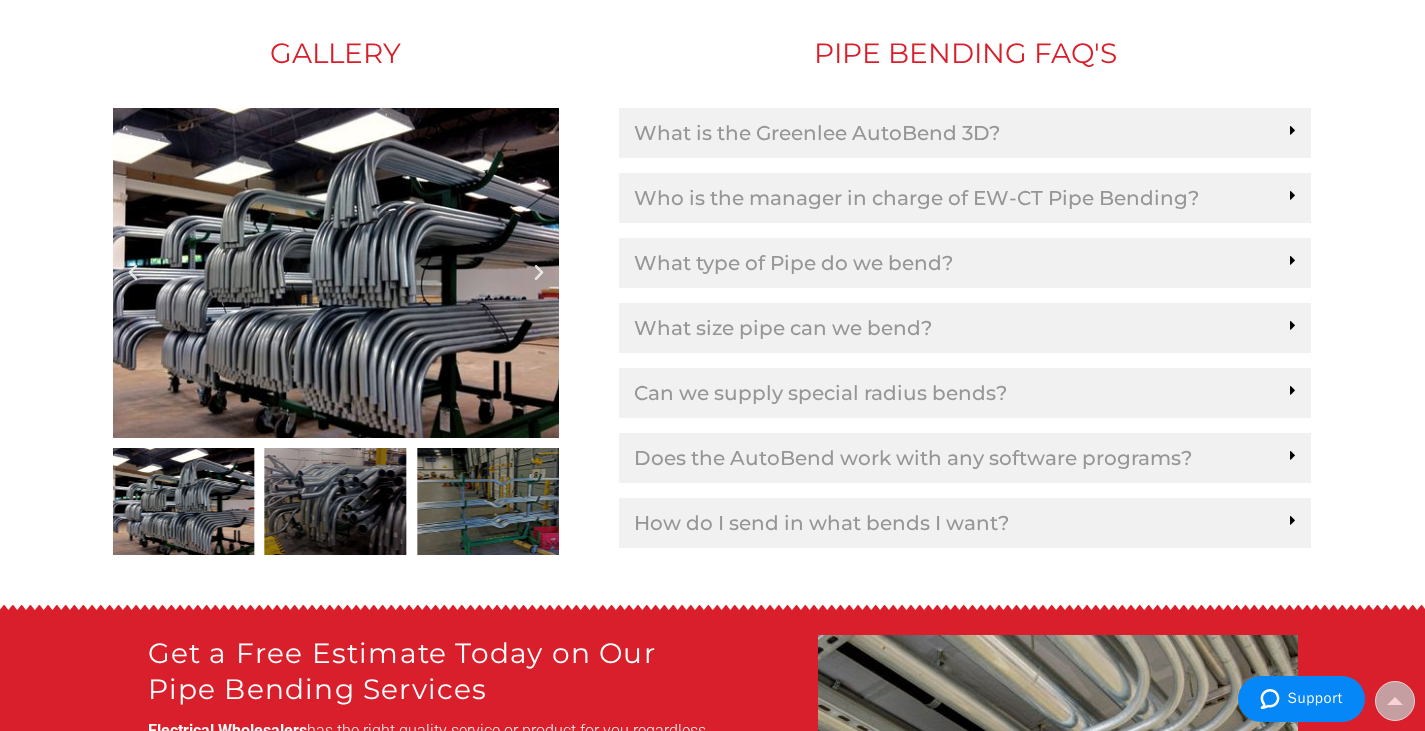 click at bounding box center (539, 273) 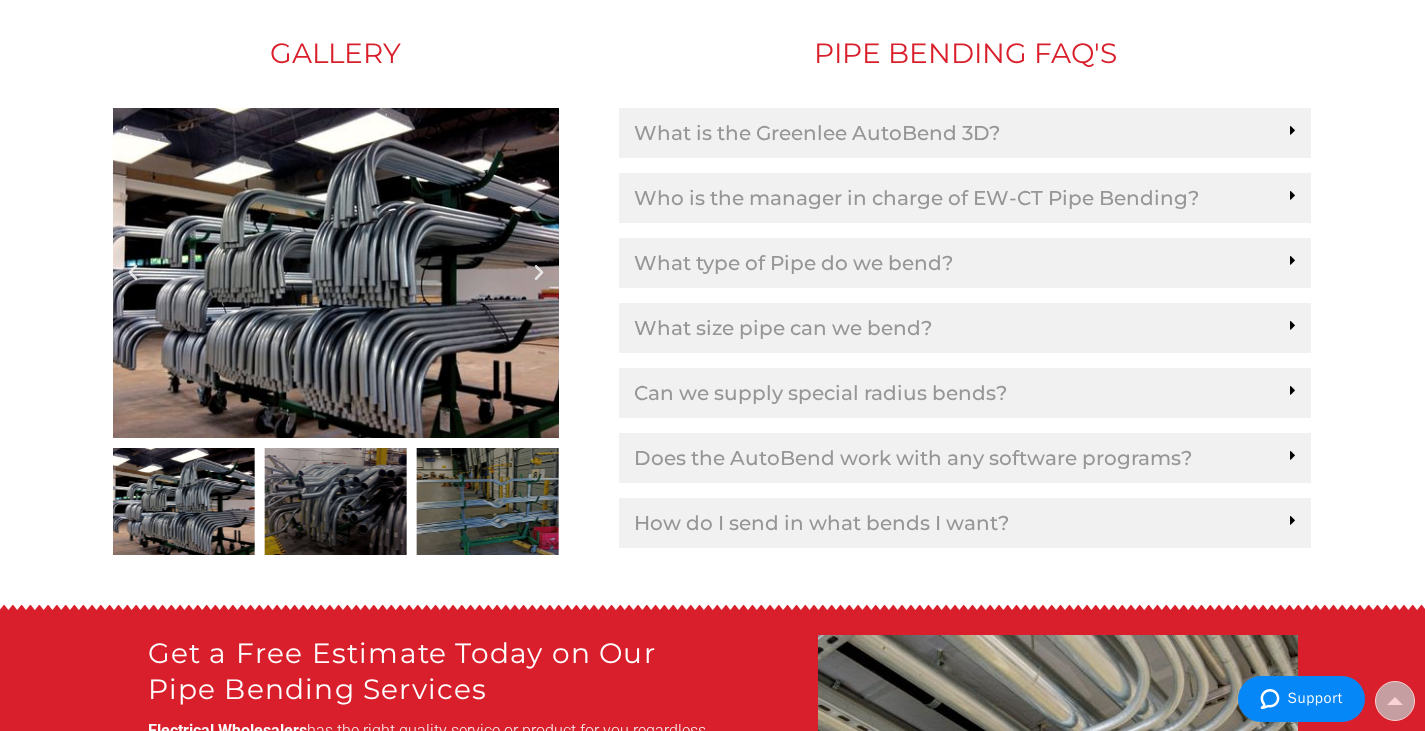 click at bounding box center (539, 273) 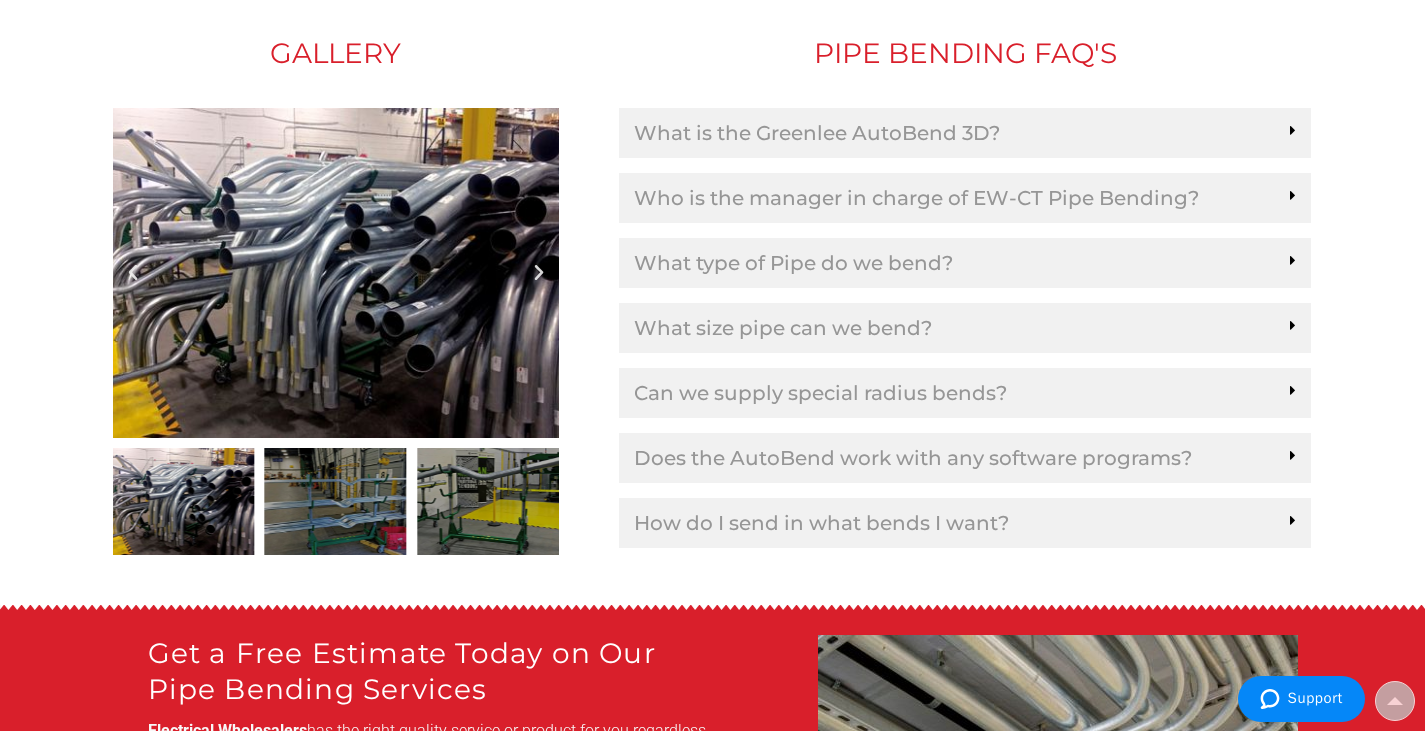 click at bounding box center [539, 273] 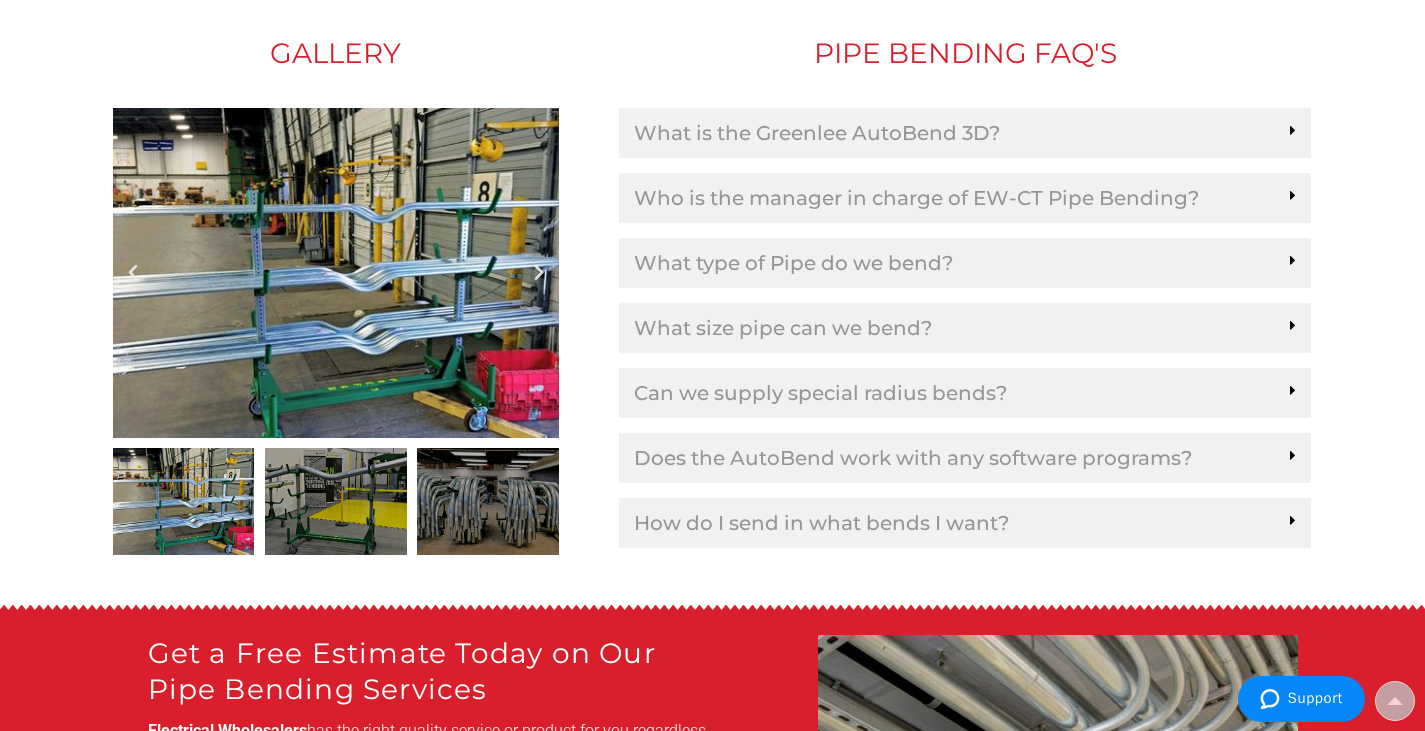 click at bounding box center [539, 273] 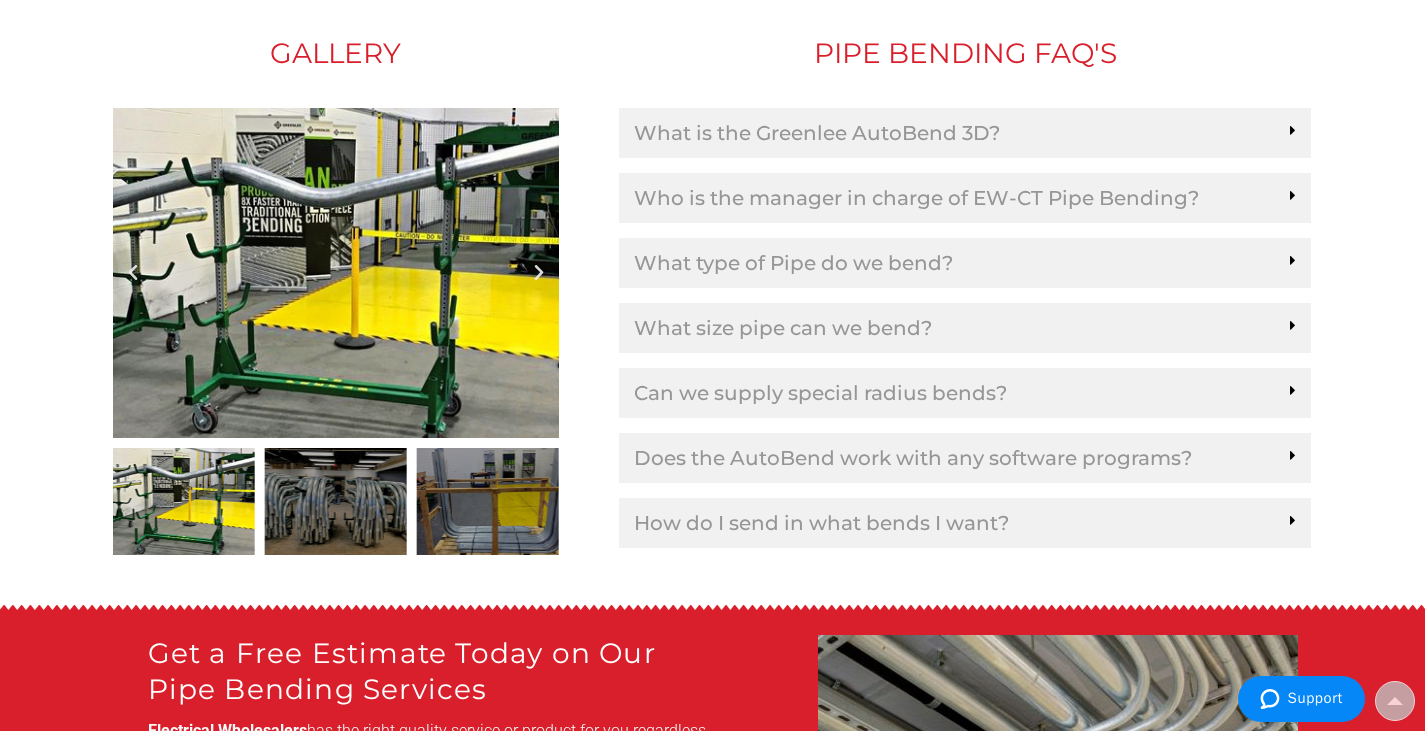 click at bounding box center [539, 273] 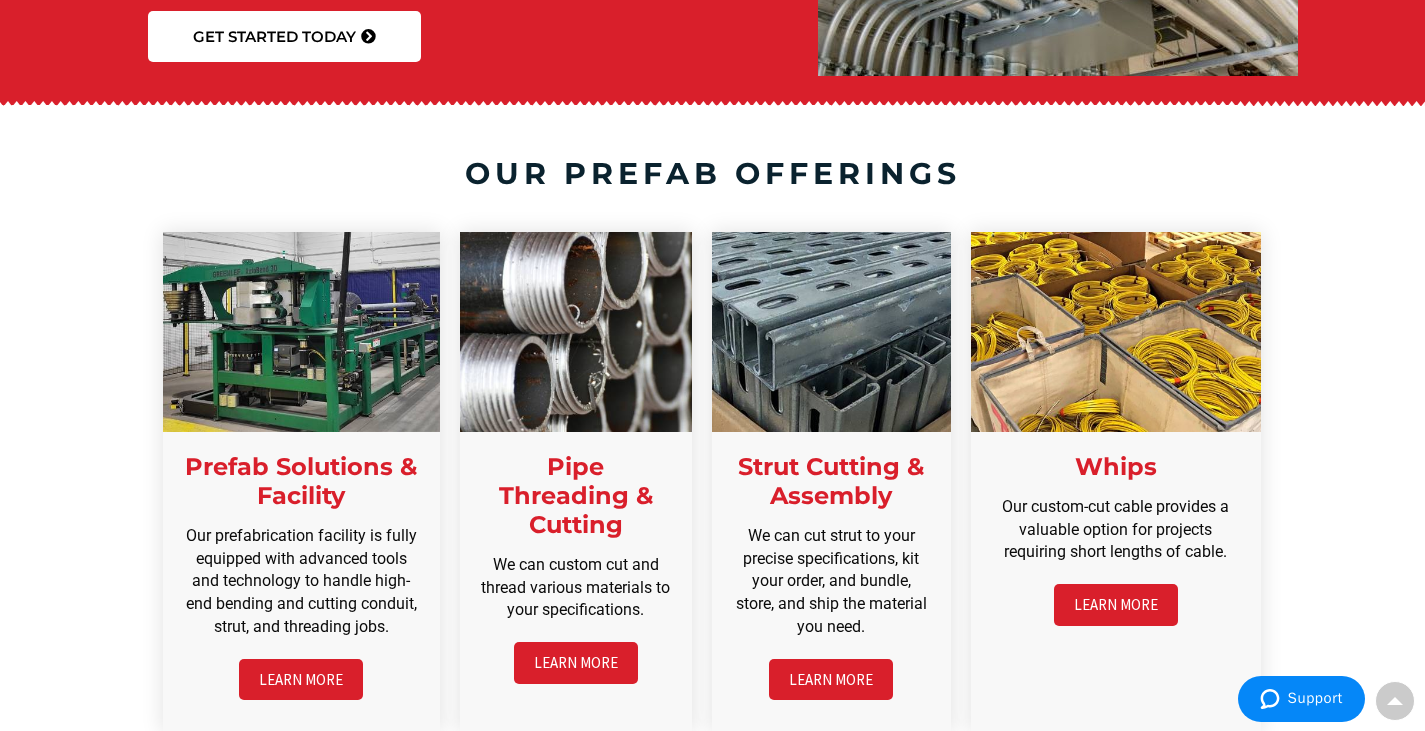 scroll, scrollTop: 4133, scrollLeft: 0, axis: vertical 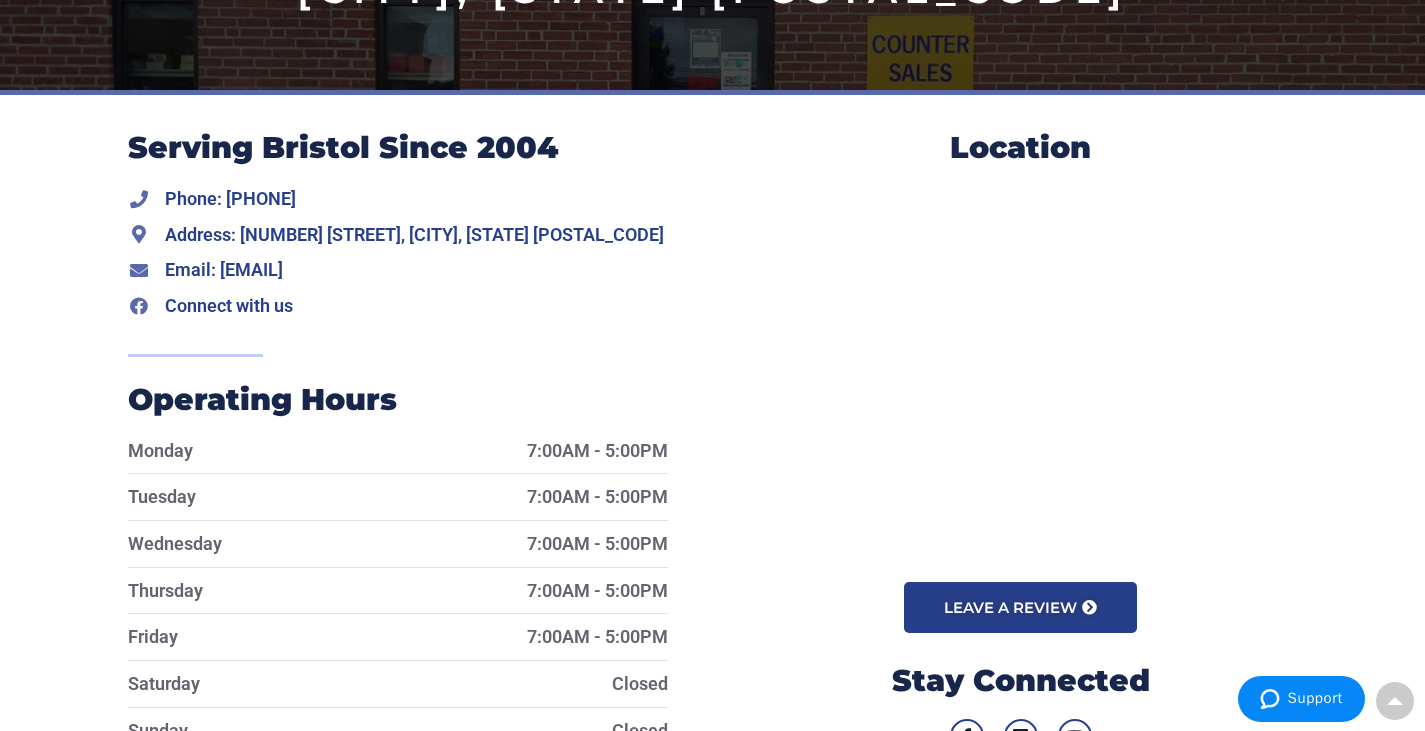 click on "Serving Bristol Since 2004
Phone: (860) 585-8375 - Call or Text
Address: 400 Middle St, Bristol, CT 06010
Email: Bristolbranch@ew-inc.com
Connect with us
Operating Hours
Monday
7:00AM - 5:00PM
Tuesday
7:00AM - 5:00PM
Wednesday
7:00AM - 5:00PM
Thursday
7:00AM - 5:00PM
Friday
7:00AM - 5:00PM
Saturday
Closed
Sunday
Closed" at bounding box center (712, 446) 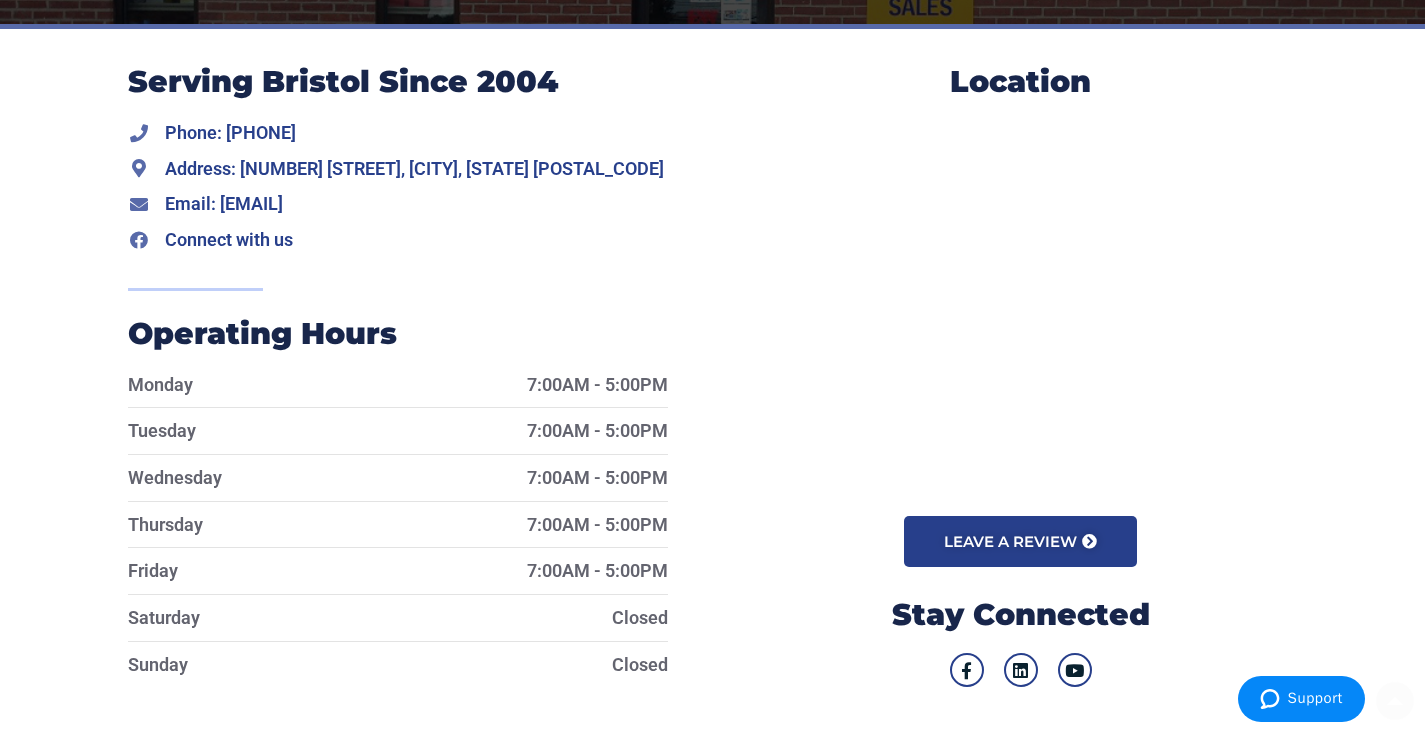 scroll, scrollTop: 500, scrollLeft: 0, axis: vertical 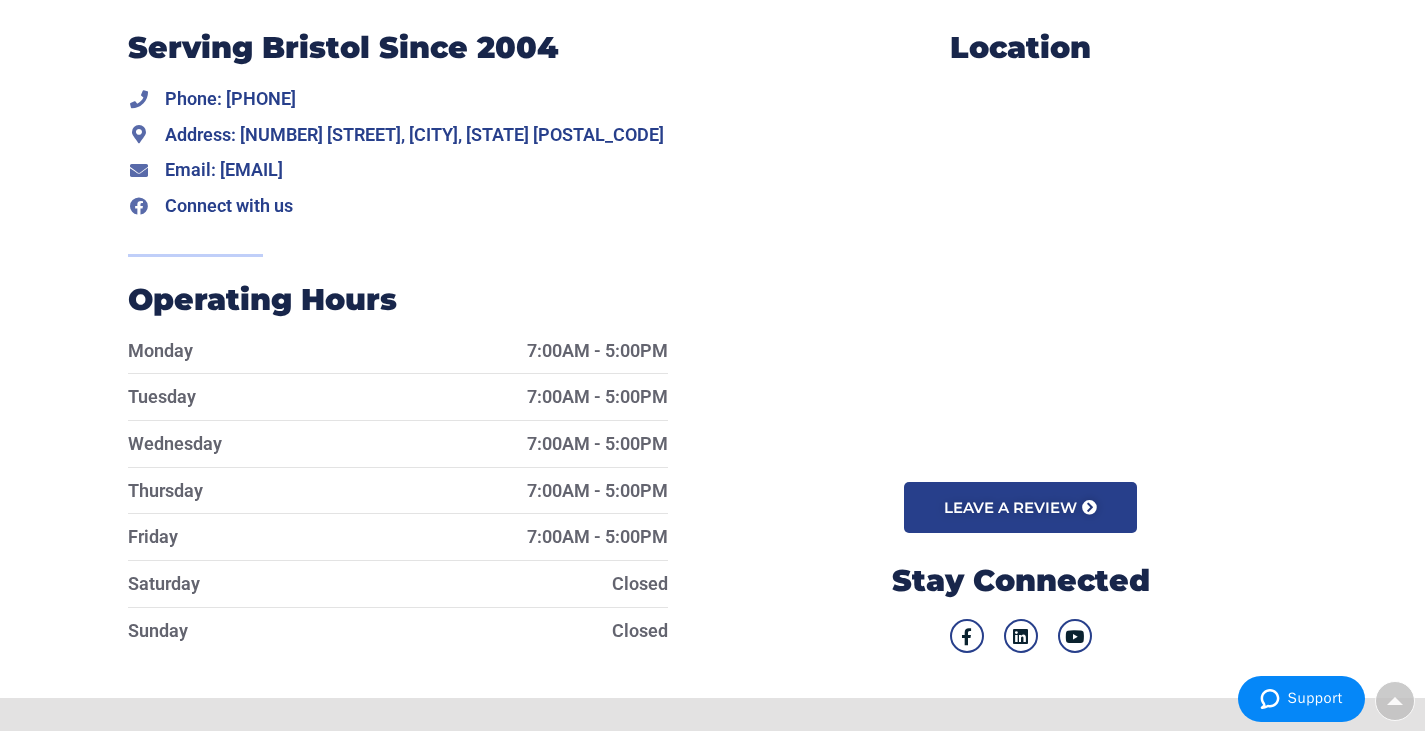 click on "Serving Bristol Since 2004
Phone: (860) 585-8375 - Call or Text
Address: 400 Middle St, Bristol, CT 06010
Email: Bristolbranch@ew-inc.com
Connect with us
Operating Hours
Monday
7:00AM - 5:00PM
Tuesday
7:00AM - 5:00PM
Wednesday
7:00AM - 5:00PM
Thursday
7:00AM - 5:00PM
Friday
7:00AM - 5:00PM
Saturday
Closed
Sunday
Closed" at bounding box center [712, 346] 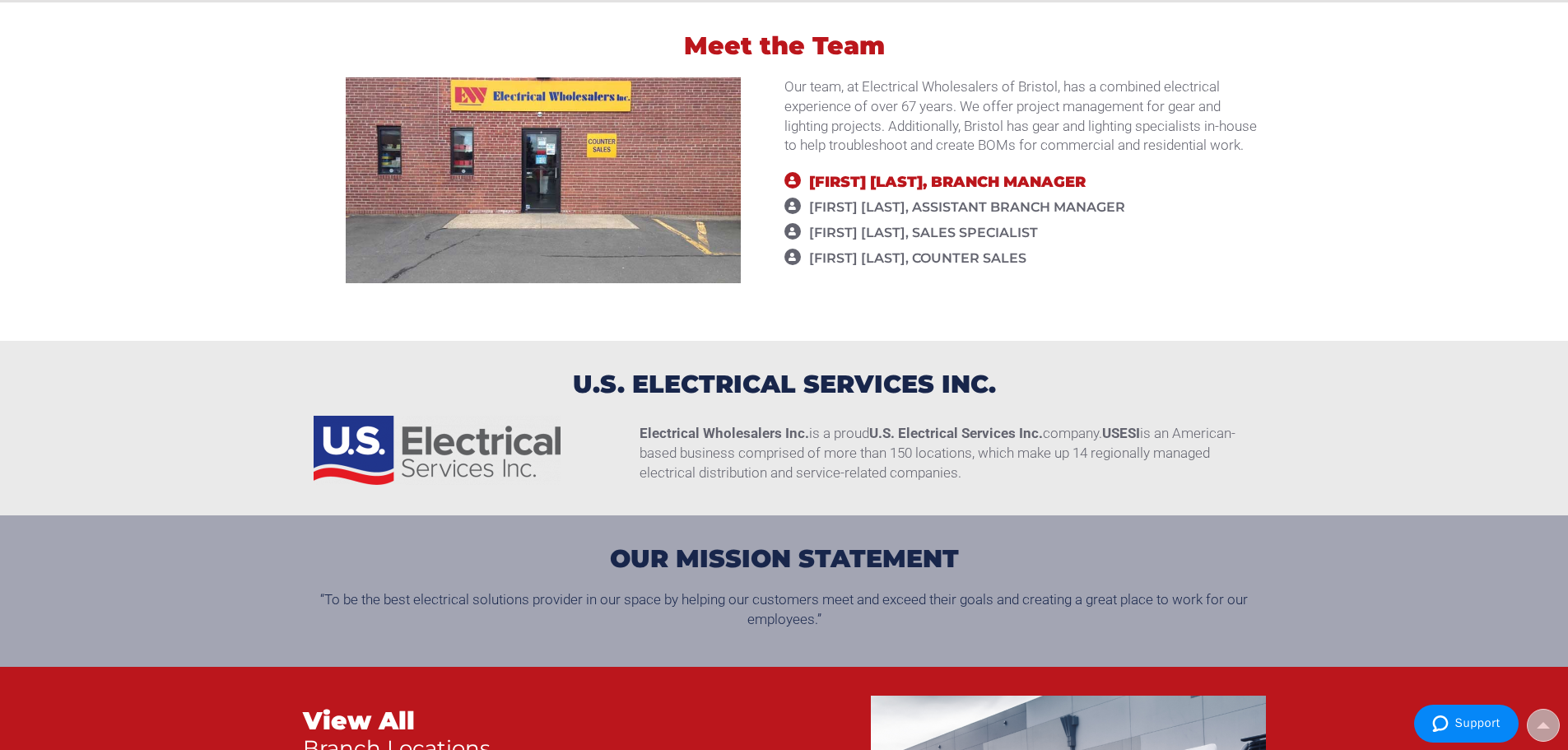 scroll, scrollTop: 1564, scrollLeft: 0, axis: vertical 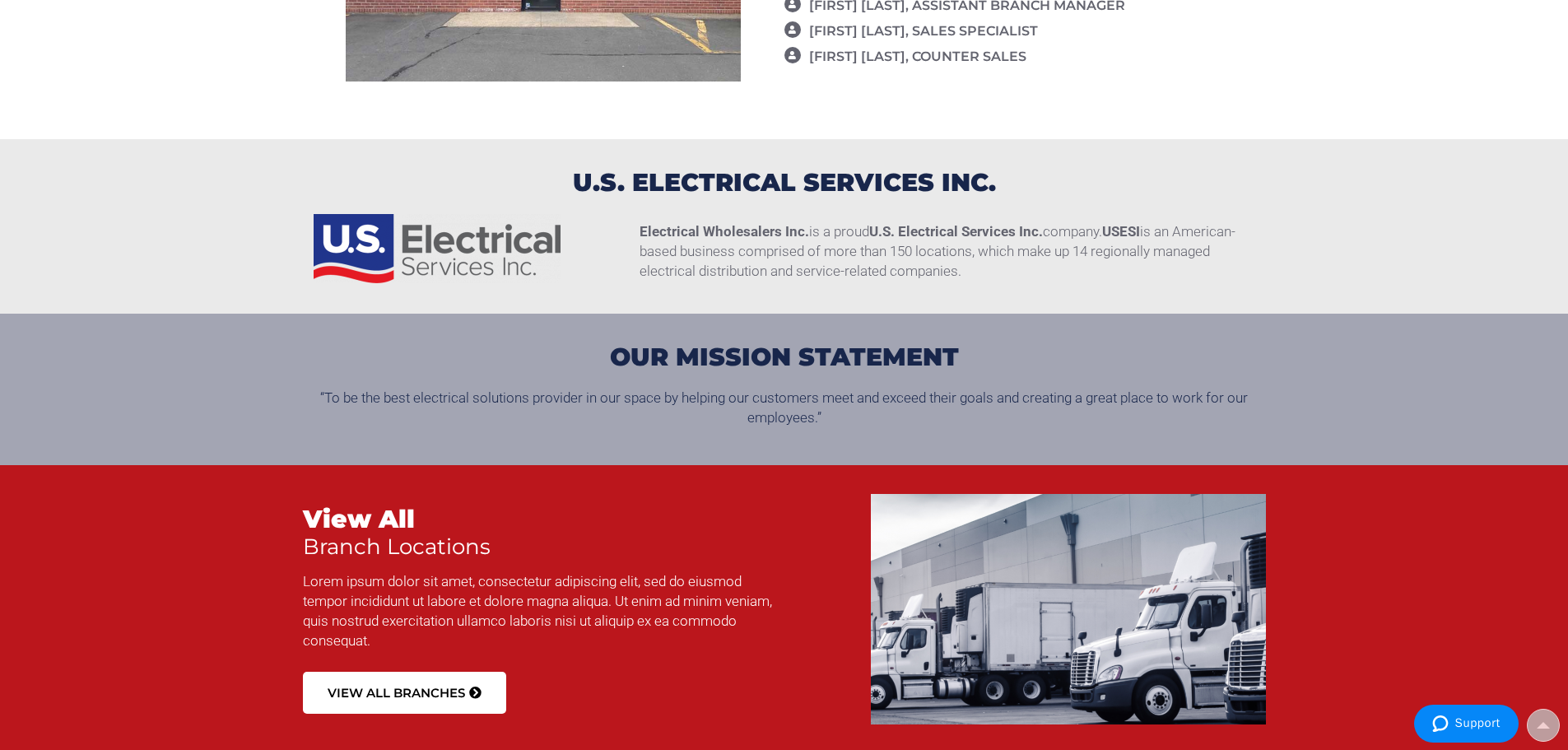 drag, startPoint x: 635, startPoint y: 223, endPoint x: 1021, endPoint y: 274, distance: 389.35459 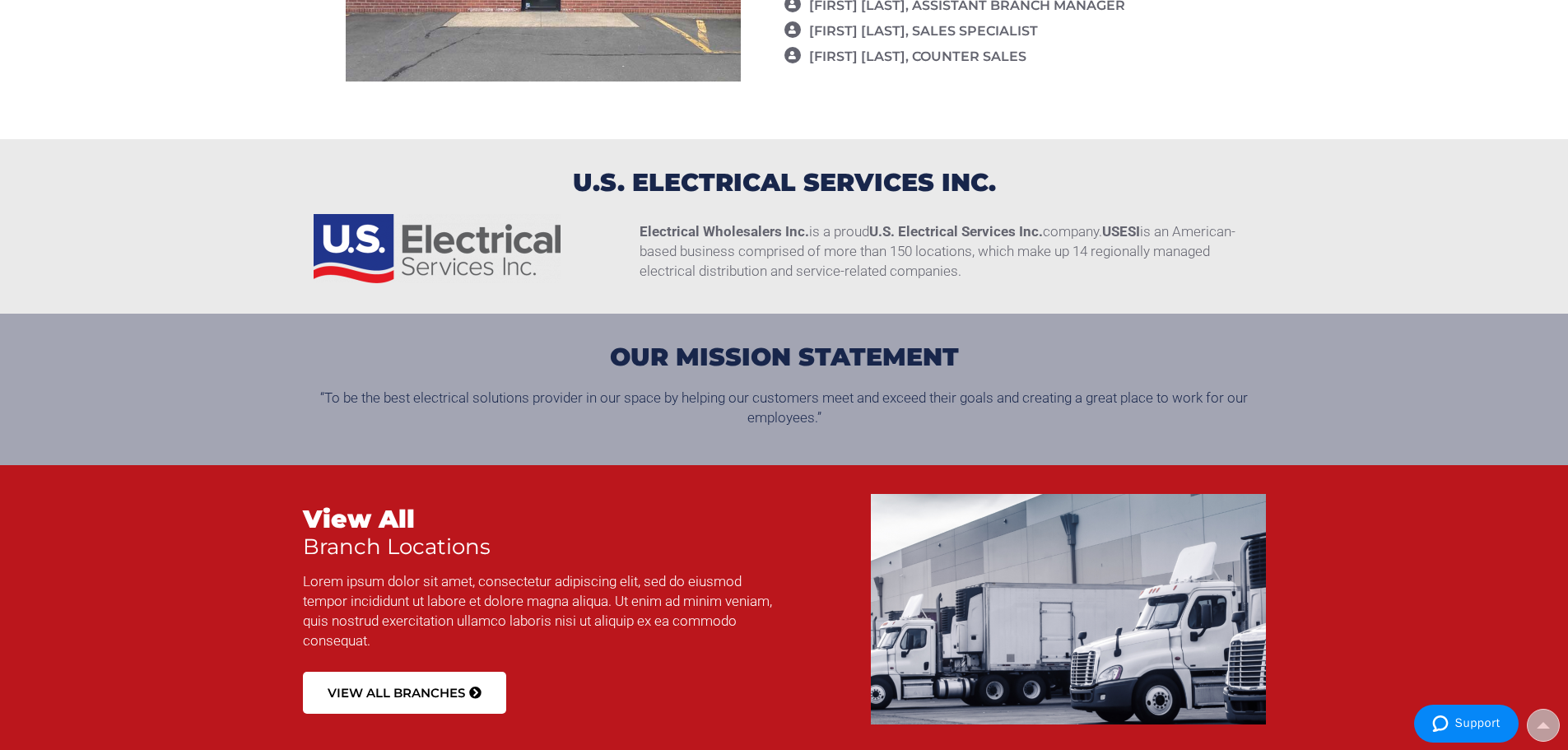 click on "OUR MISSION STATEMENT" at bounding box center [784, 357] 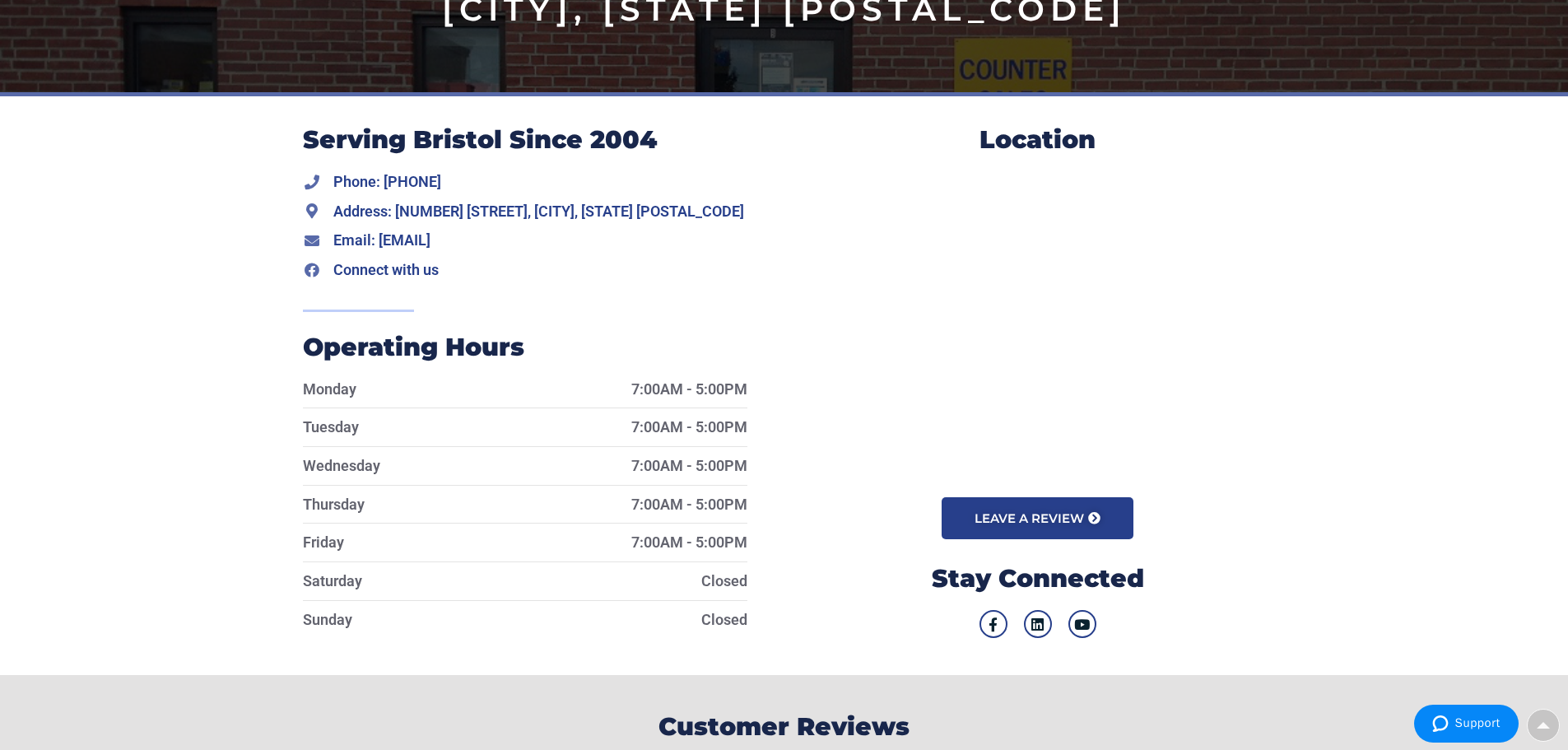 scroll, scrollTop: 329, scrollLeft: 0, axis: vertical 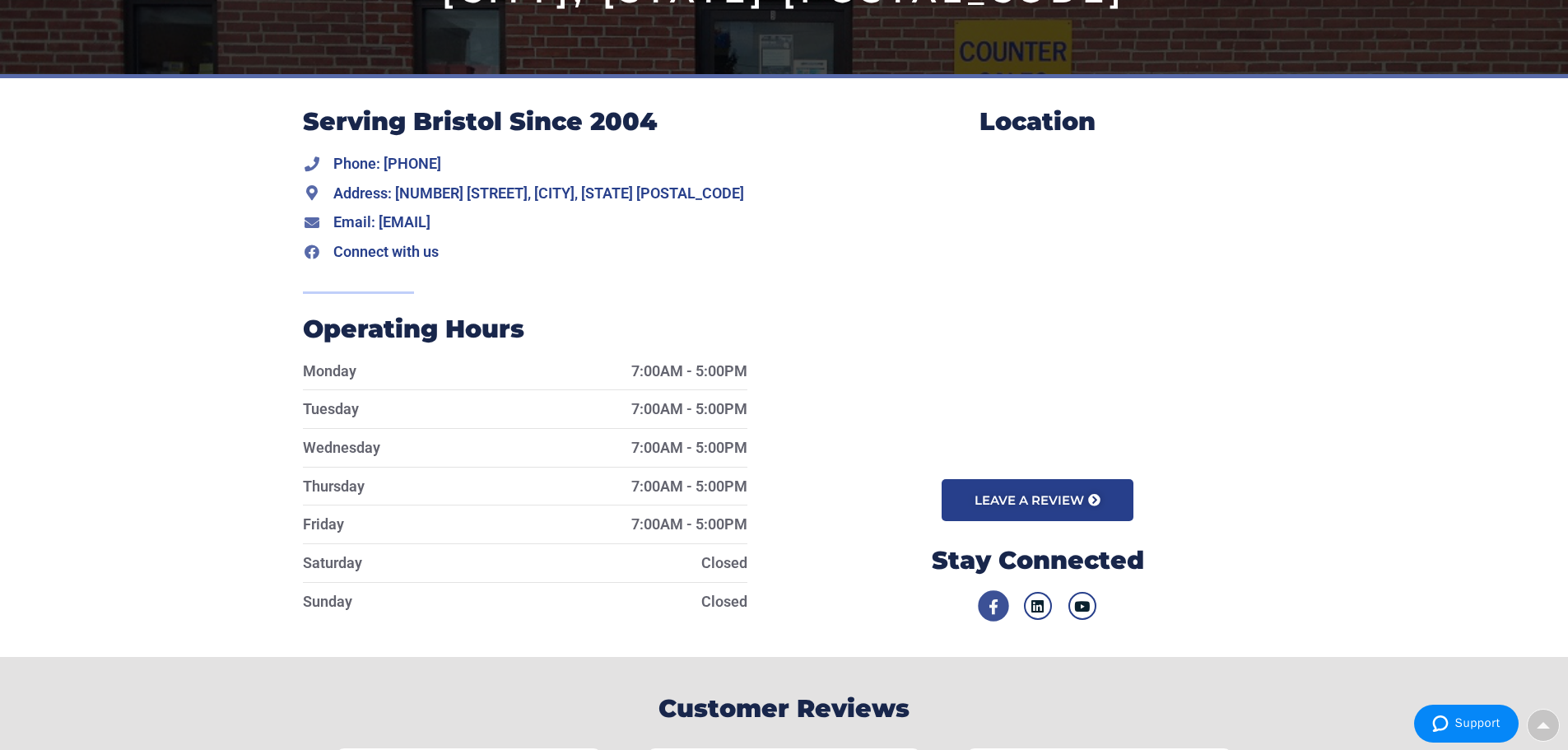 click at bounding box center (993, 606) 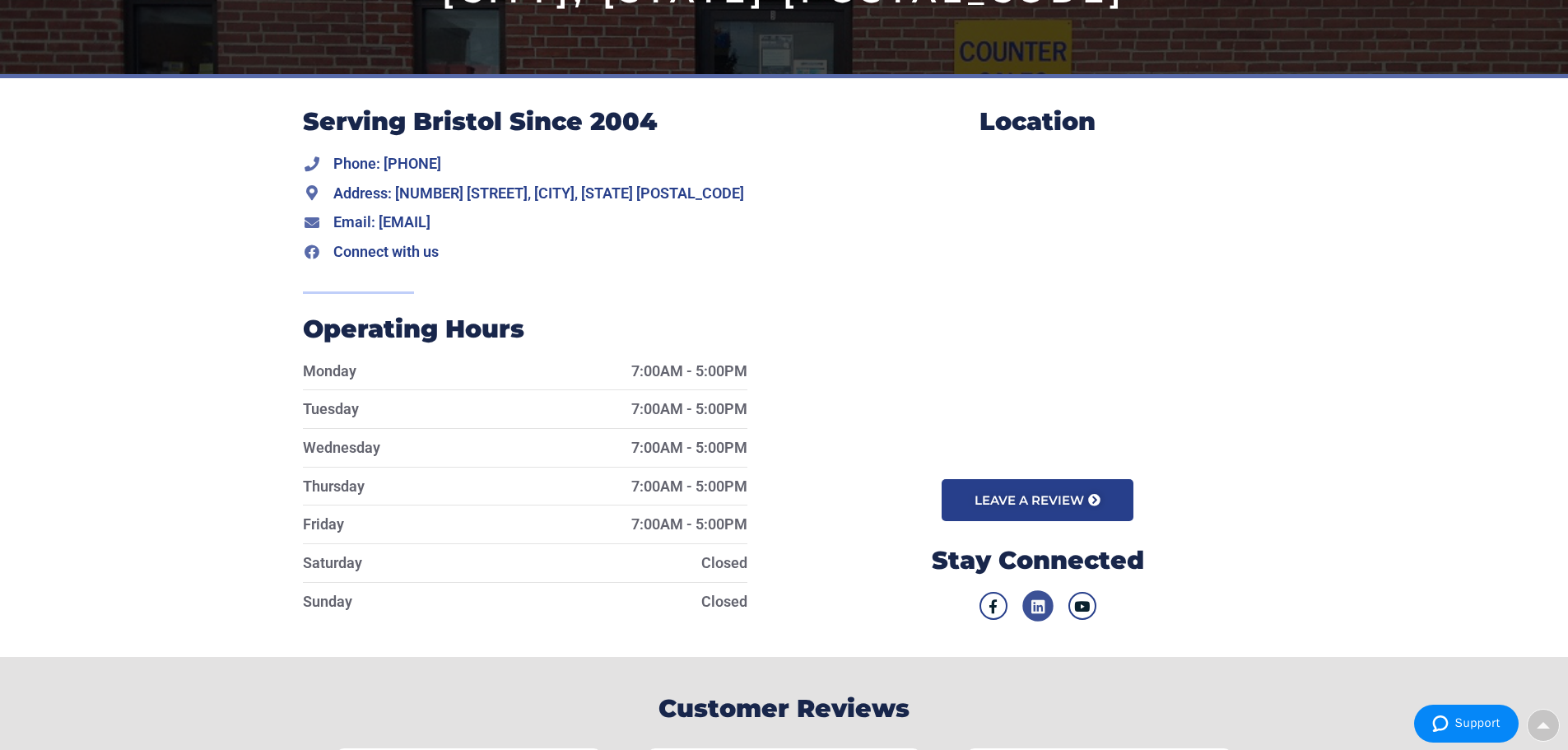 click at bounding box center (1037, 606) 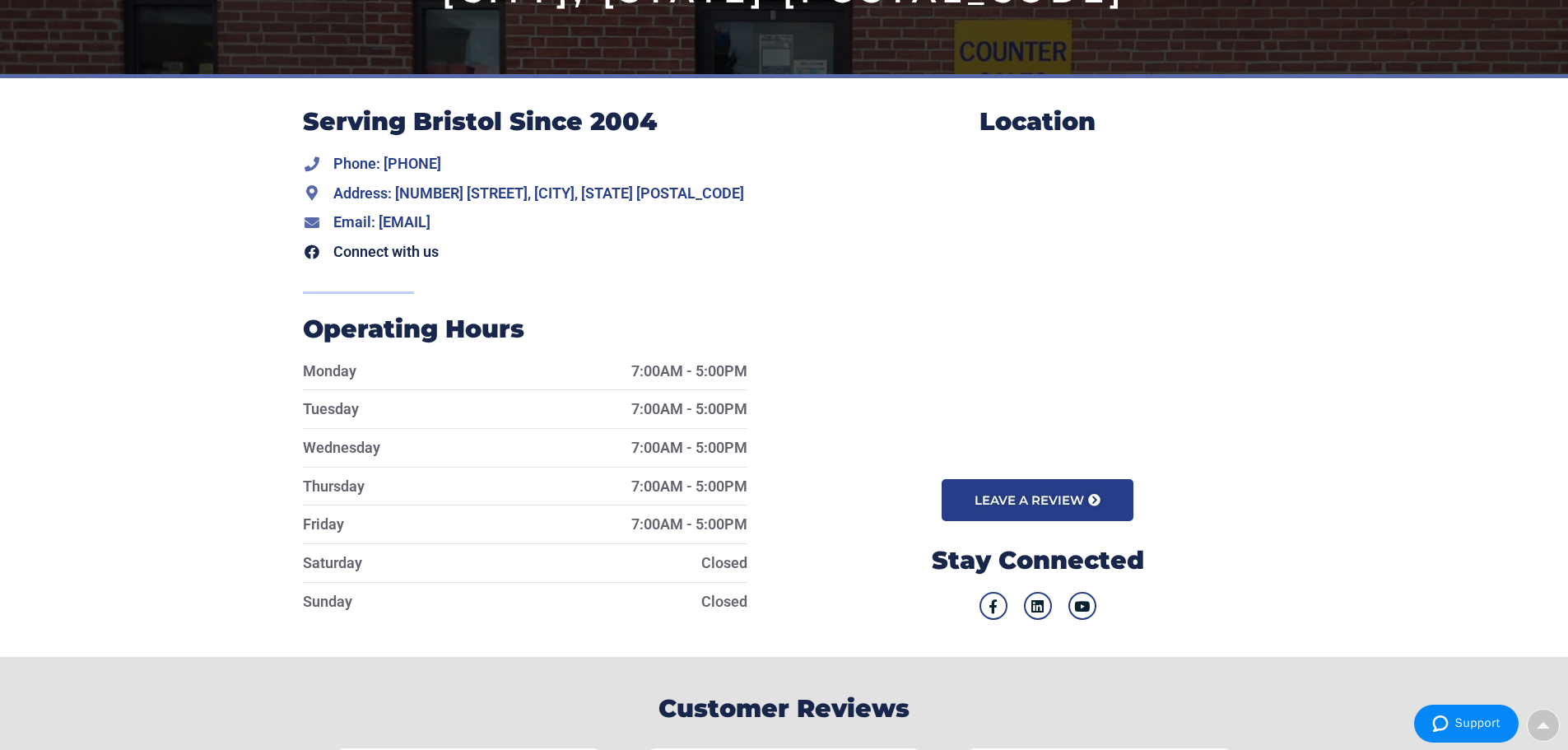 click on "Connect with us" at bounding box center (384, 252) 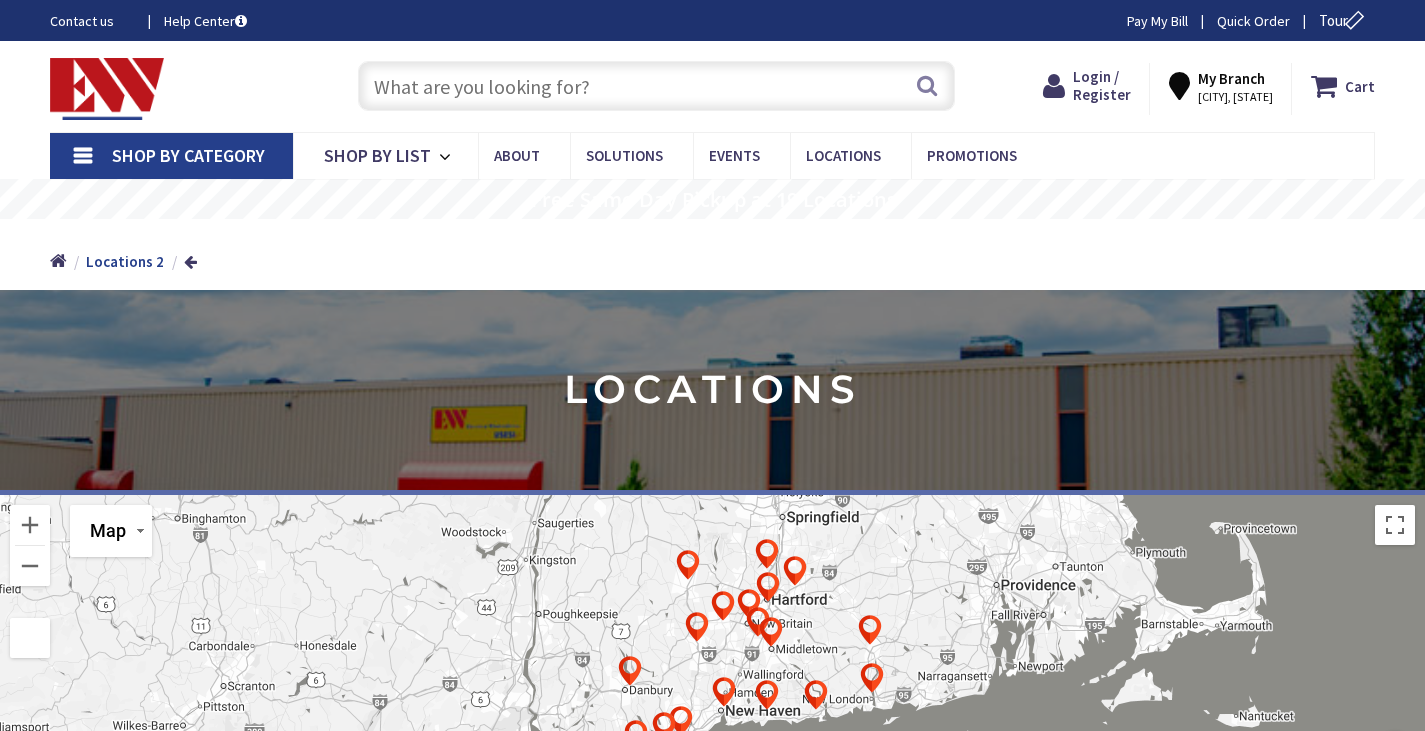 scroll, scrollTop: 0, scrollLeft: 0, axis: both 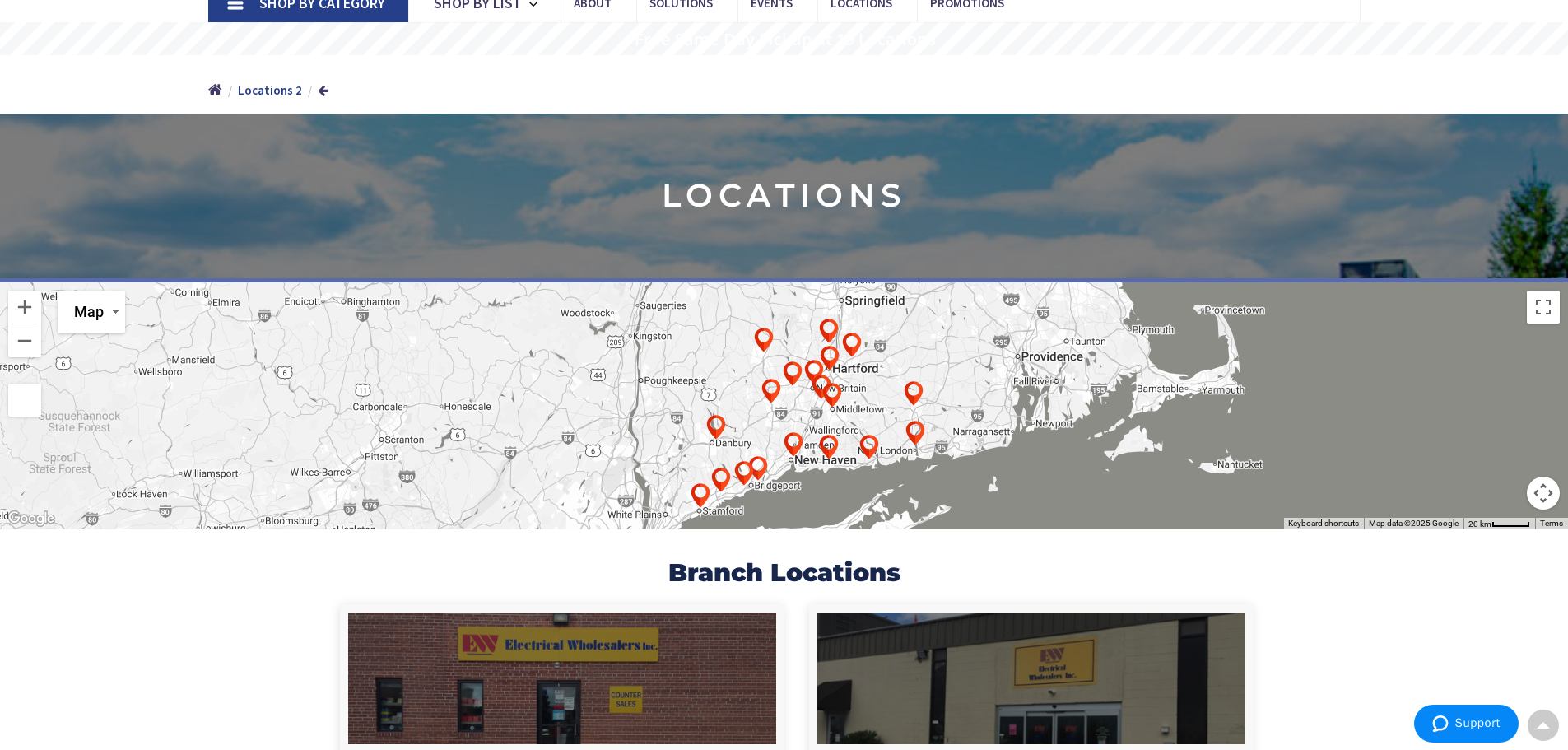 click on "Bristol
       4.7/5
400 Middle St., Bristol, CT 06010
M-F: 7am - 5pm
860-585-8375" at bounding box center (784, 2292) 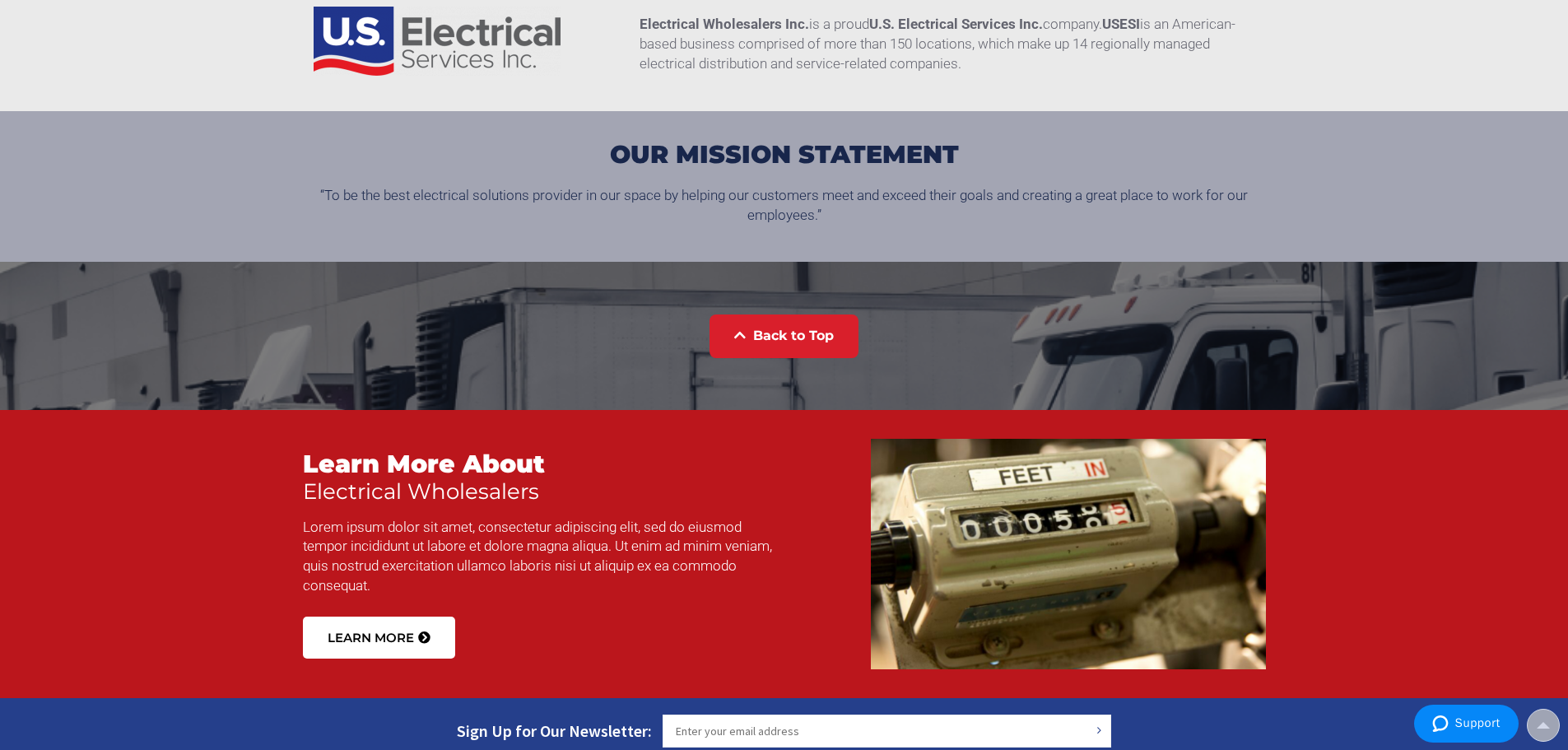 scroll, scrollTop: 4186, scrollLeft: 0, axis: vertical 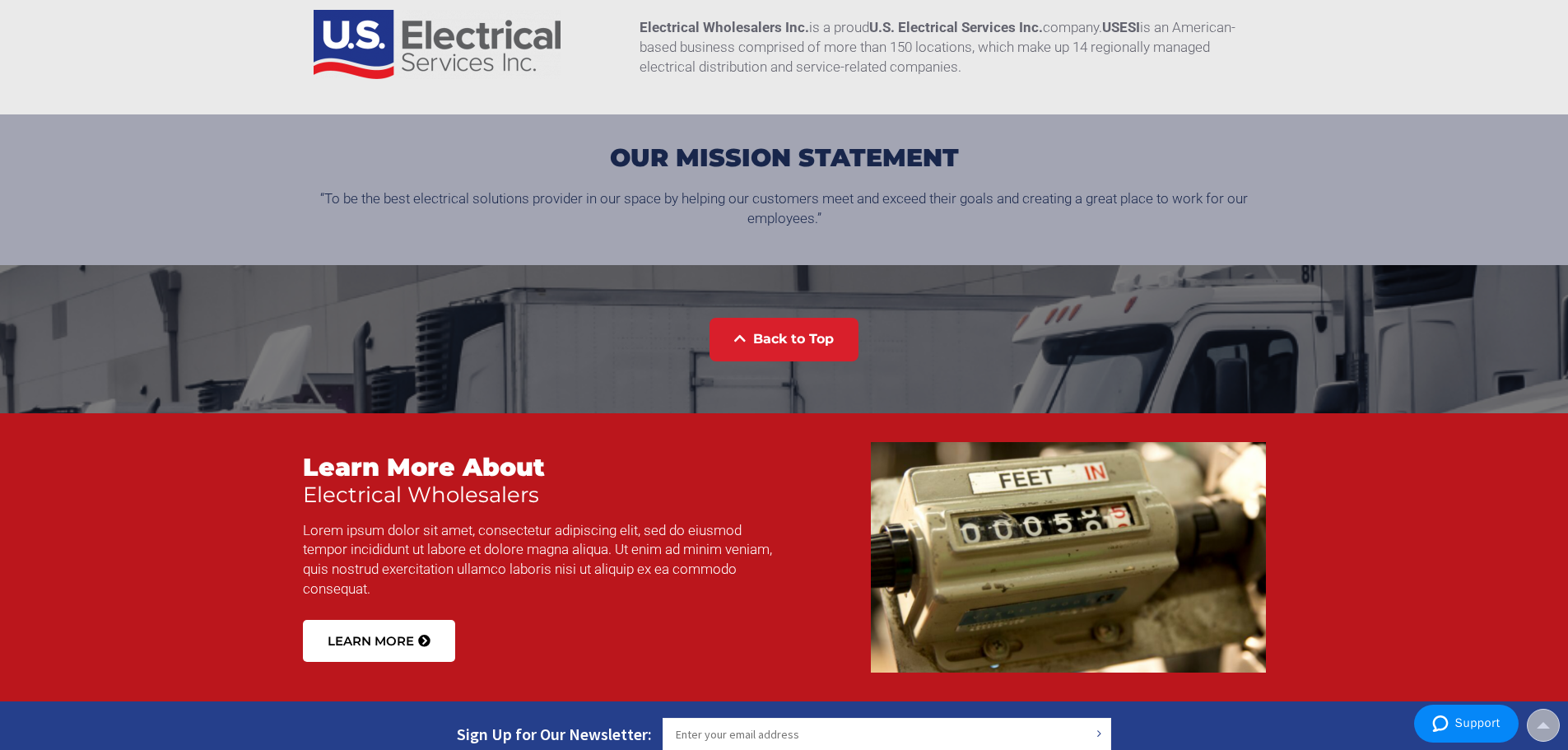 click on "Lorem ipsum dolor sit amet, consectetur adipiscing elit, sed do eiusmod tempor incididunt ut labore et dolore magna aliqua. Ut enim ad minim veniam, quis nostrud exercitation ullamco laboris nisi ut aliquip ex ea commodo consequat." at bounding box center [543, 560] 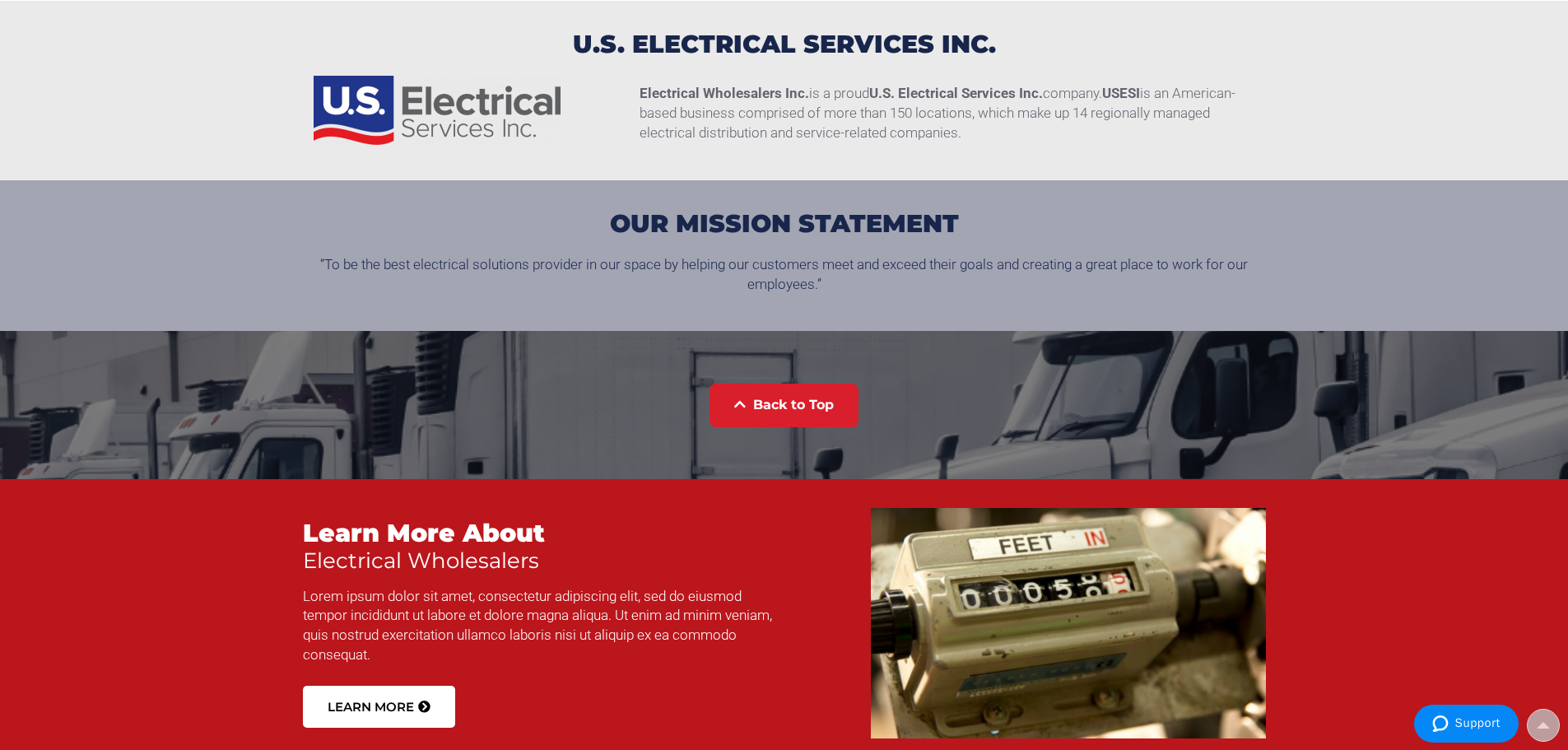 scroll, scrollTop: 4351, scrollLeft: 0, axis: vertical 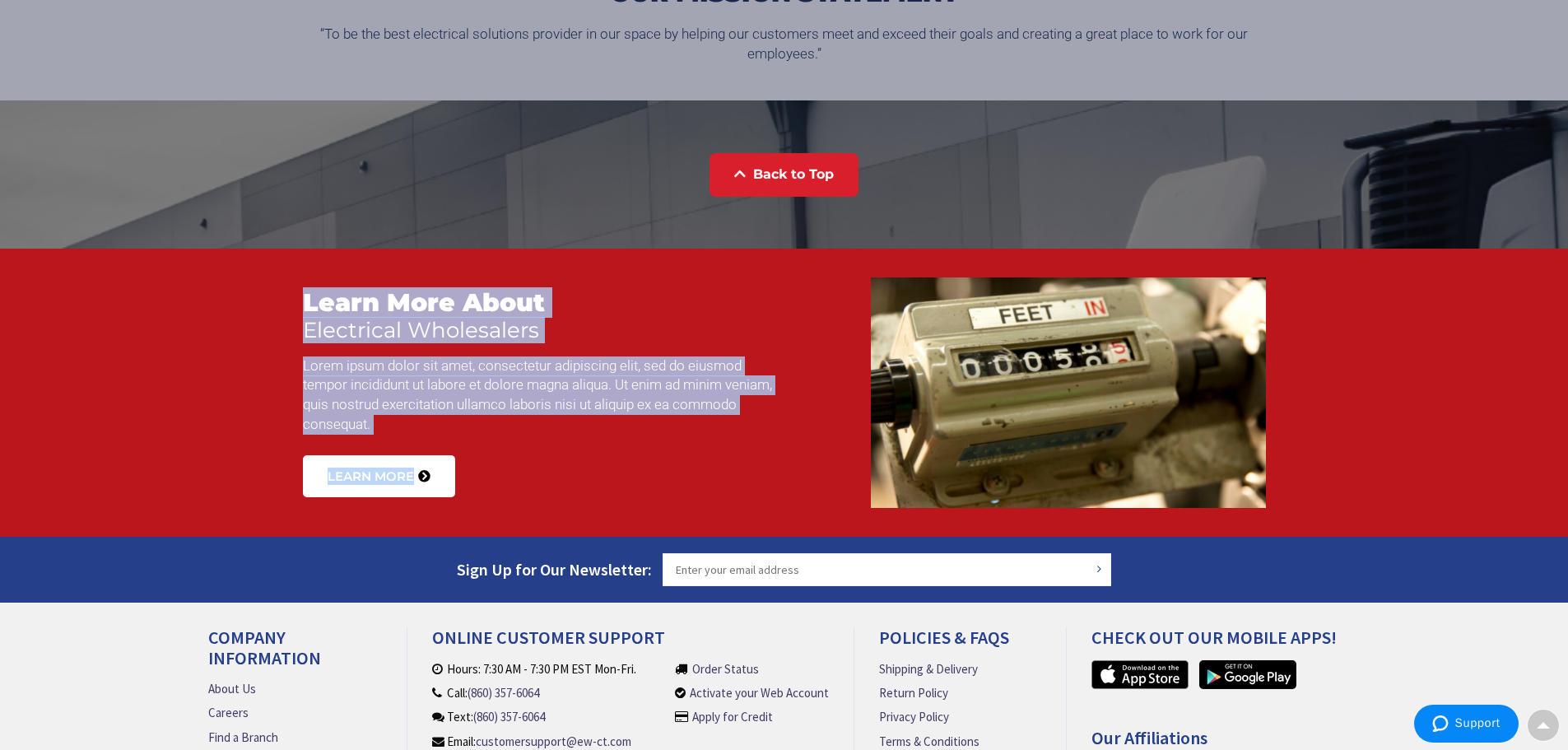 drag, startPoint x: 302, startPoint y: 288, endPoint x: 465, endPoint y: 464, distance: 239.88539 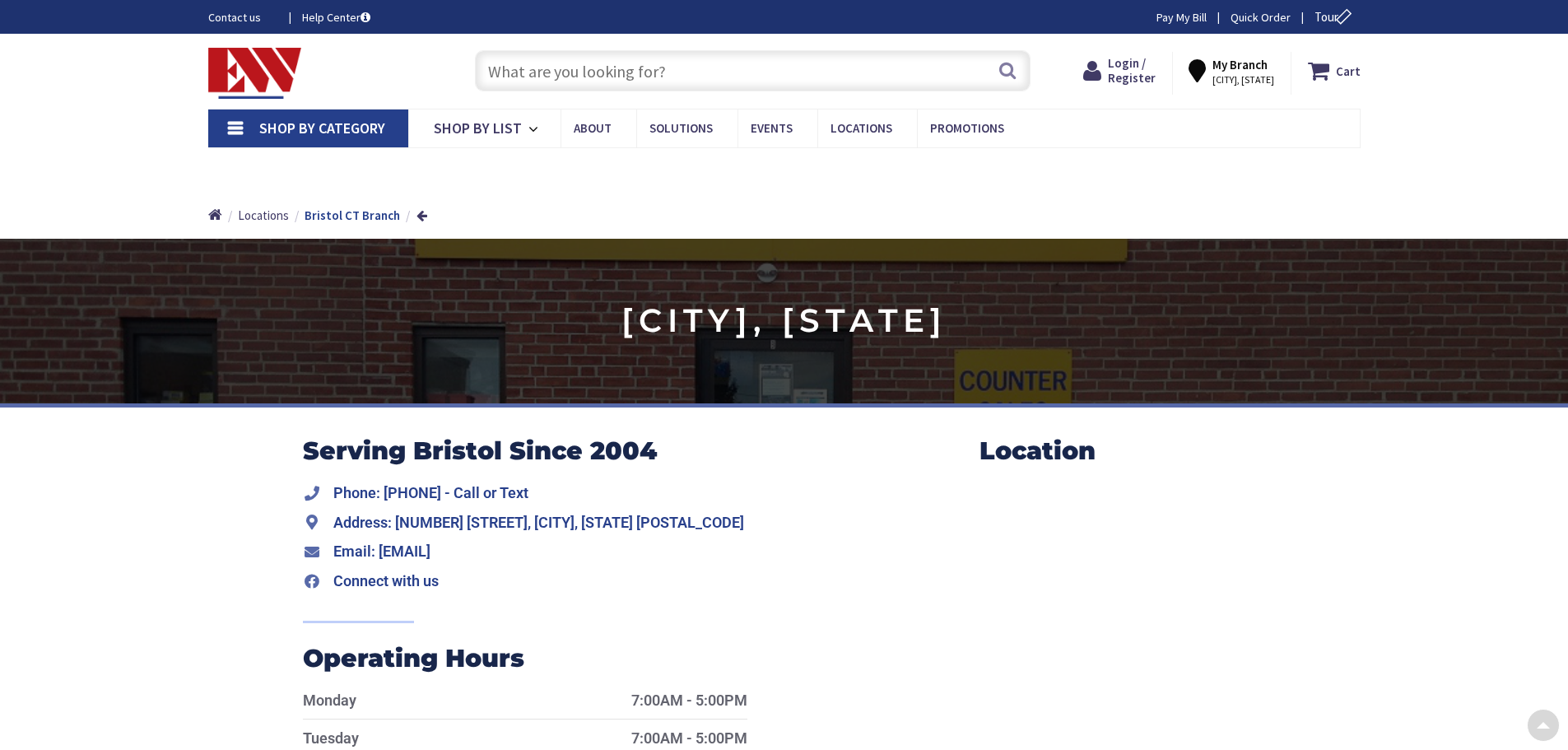 scroll, scrollTop: 329, scrollLeft: 0, axis: vertical 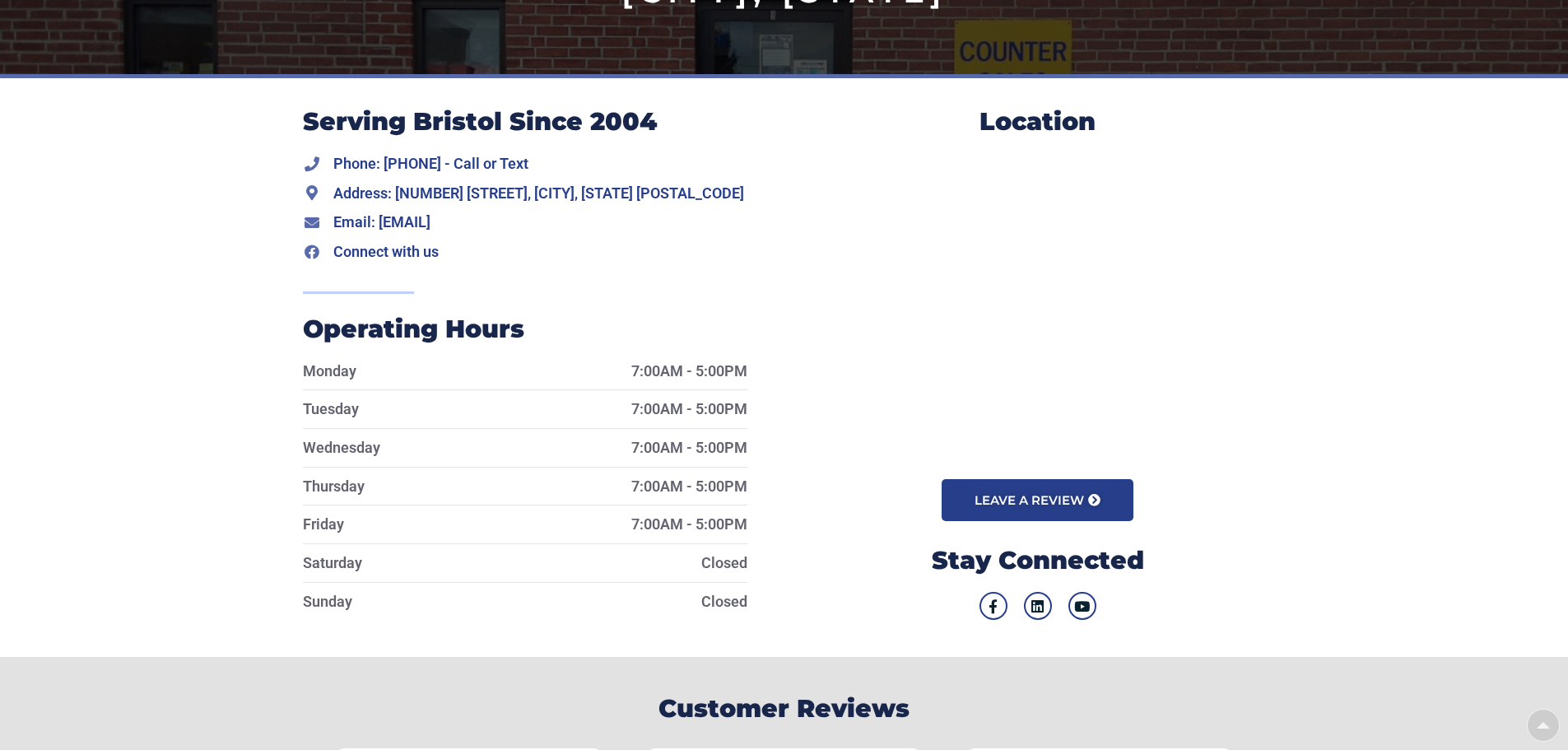 type on "Commonwealth Pier, [NUMBER] [STREET], [CITY], [STATE] [POSTAL_CODE], USA" 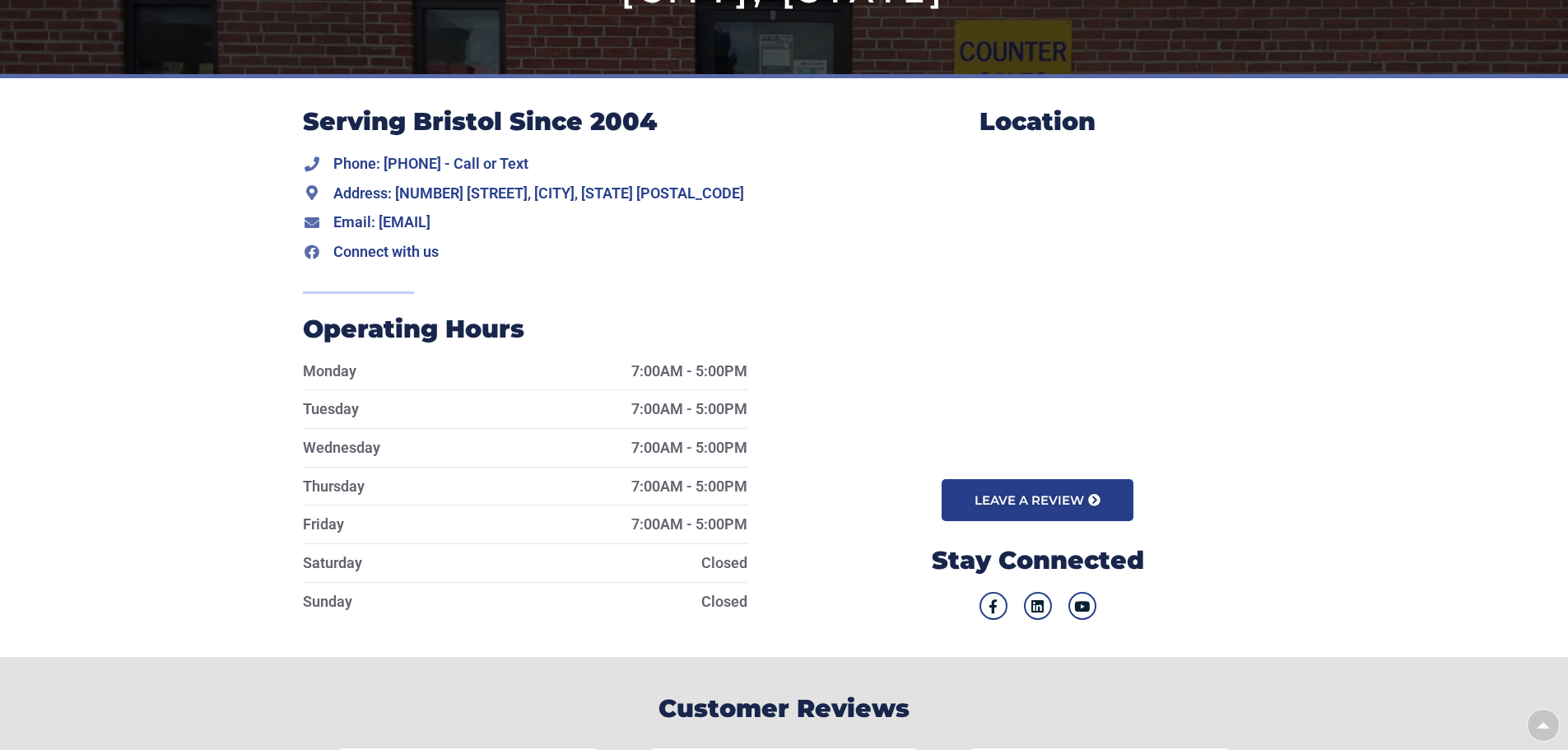 click on "Serving Bristol Since 2004
Phone: [PHONE] - Call or Text
Address: [NUMBER] [STREET], [CITY], [STATE] [POSTAL_CODE]
Email: [EMAIL]
Connect with us
Operating Hours
Monday
7:00AM - 5:00PM
Tuesday
7:00AM - 5:00PM
Wednesday
7:00AM - 5:00PM
Thursday
7:00AM - 5:00PM
Friday
7:00AM - 5:00PM
Saturday
Closed
Sunday
Closed" at bounding box center (784, 367) 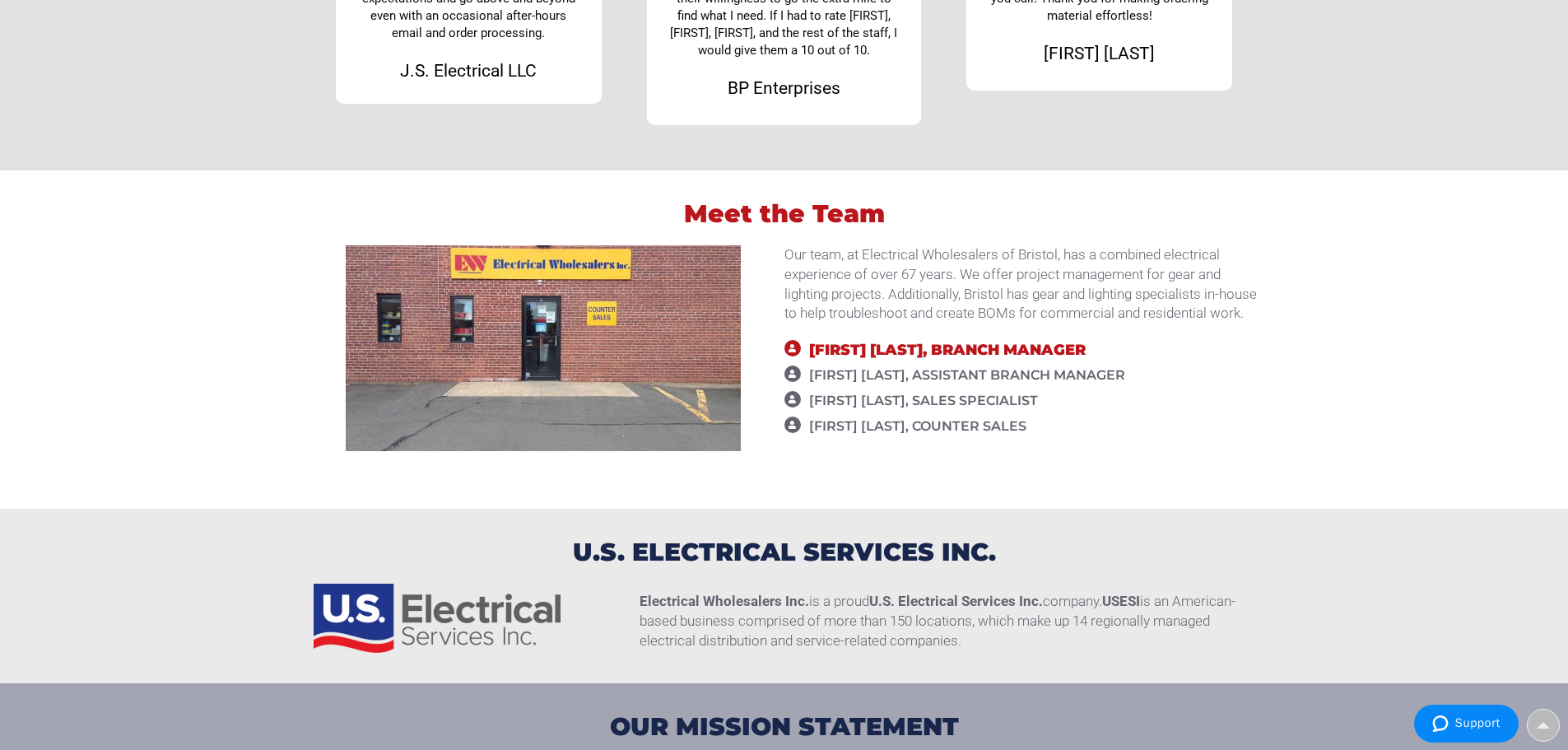 scroll, scrollTop: 1235, scrollLeft: 0, axis: vertical 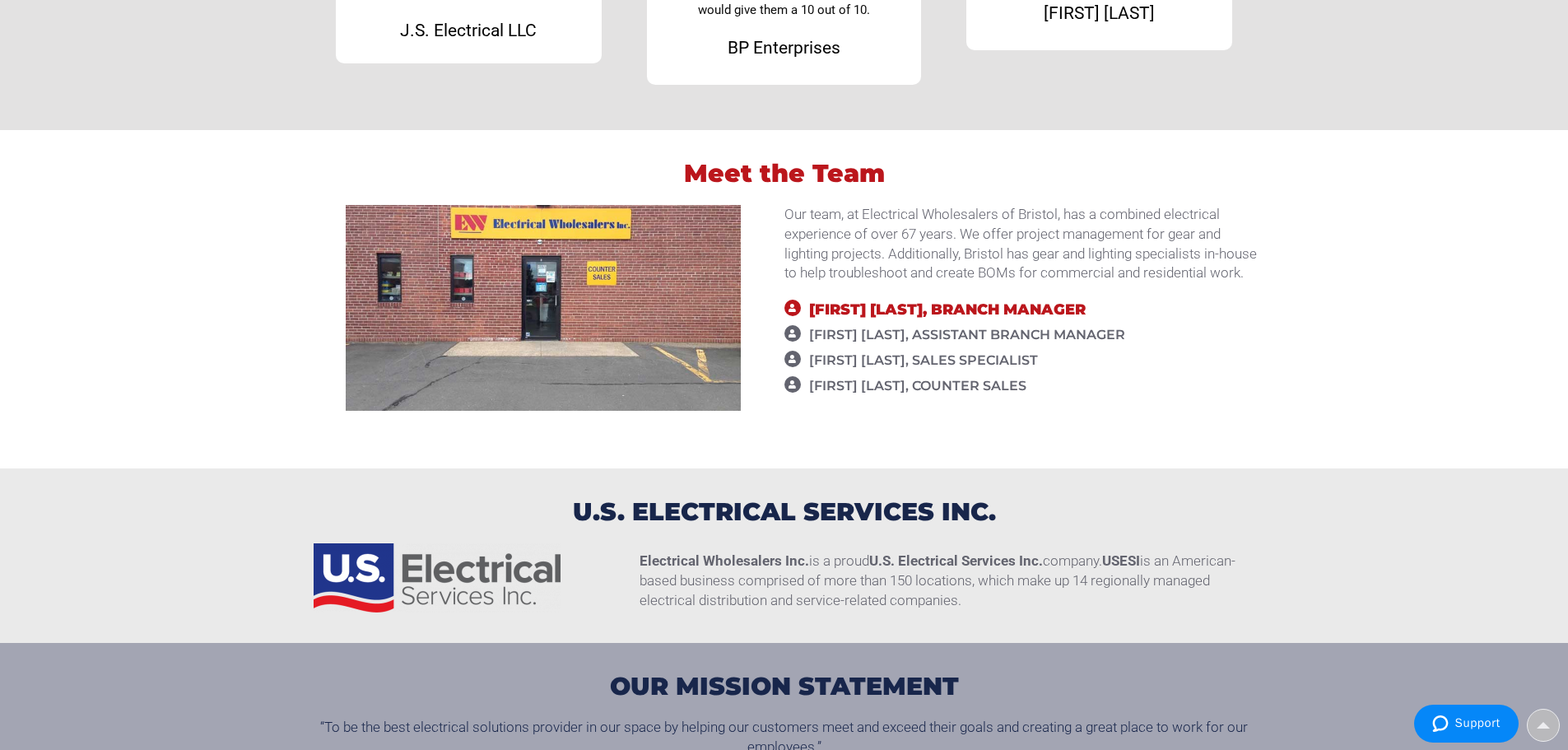 click on "Our team, at Electrical Wholesalers of Bristol, has a combined electrical experience of over 67 years. We offer project management for gear and lighting projects. Additionally, Bristol has gear and lighting specialists in-house to help troubleshoot and create BOMs for commercial and residential work." at bounding box center (1025, 244) 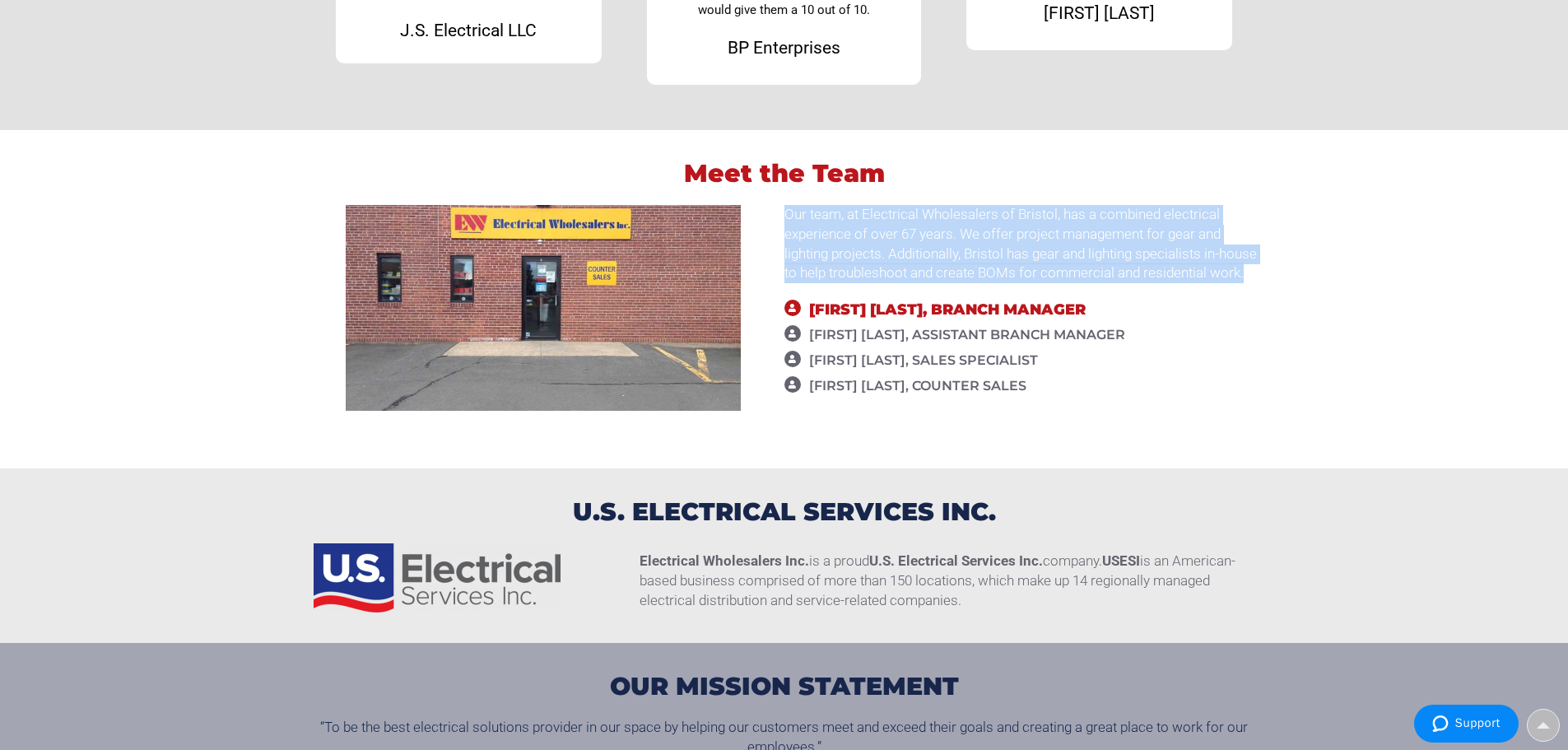 drag, startPoint x: 1260, startPoint y: 267, endPoint x: 761, endPoint y: 231, distance: 500.2969 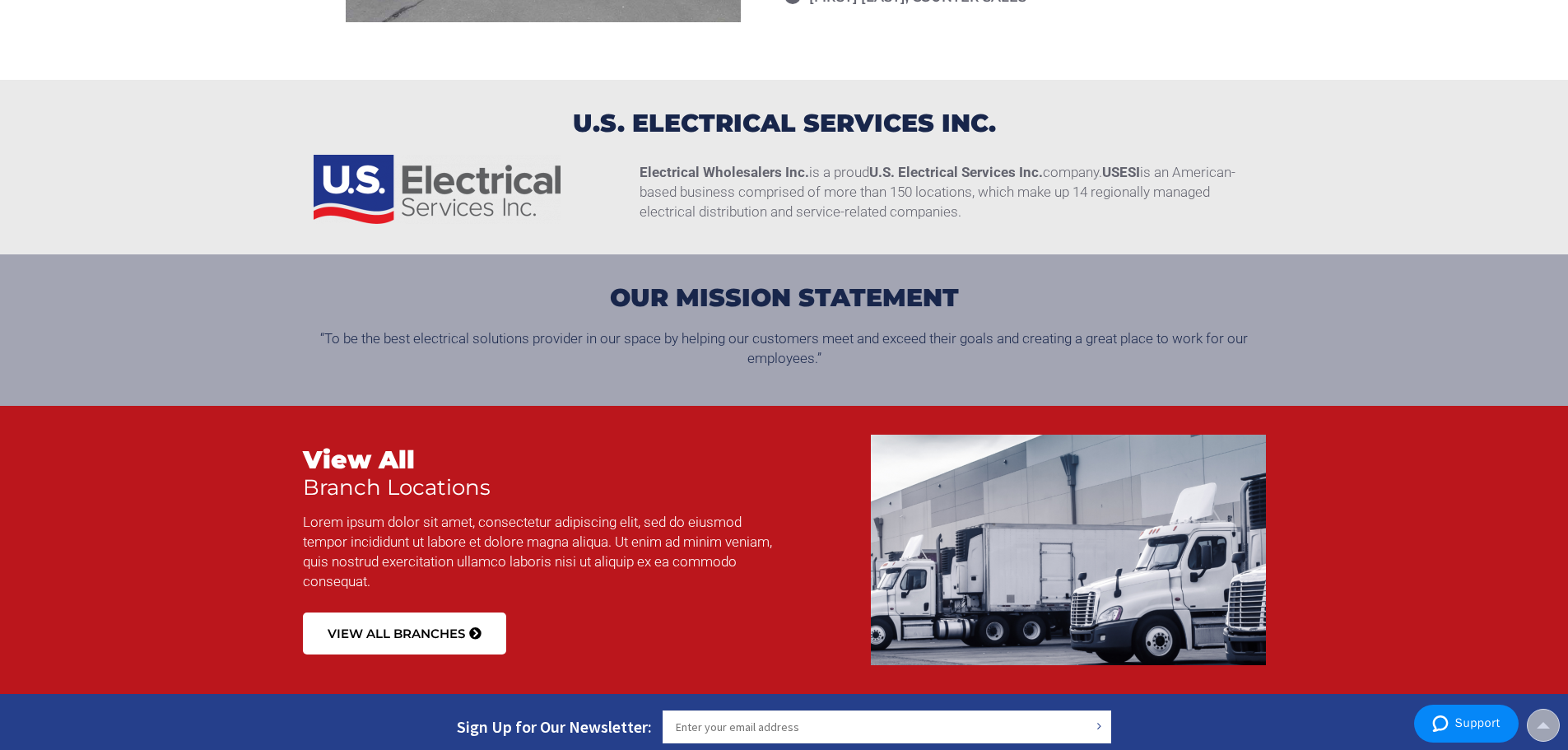 scroll, scrollTop: 1647, scrollLeft: 0, axis: vertical 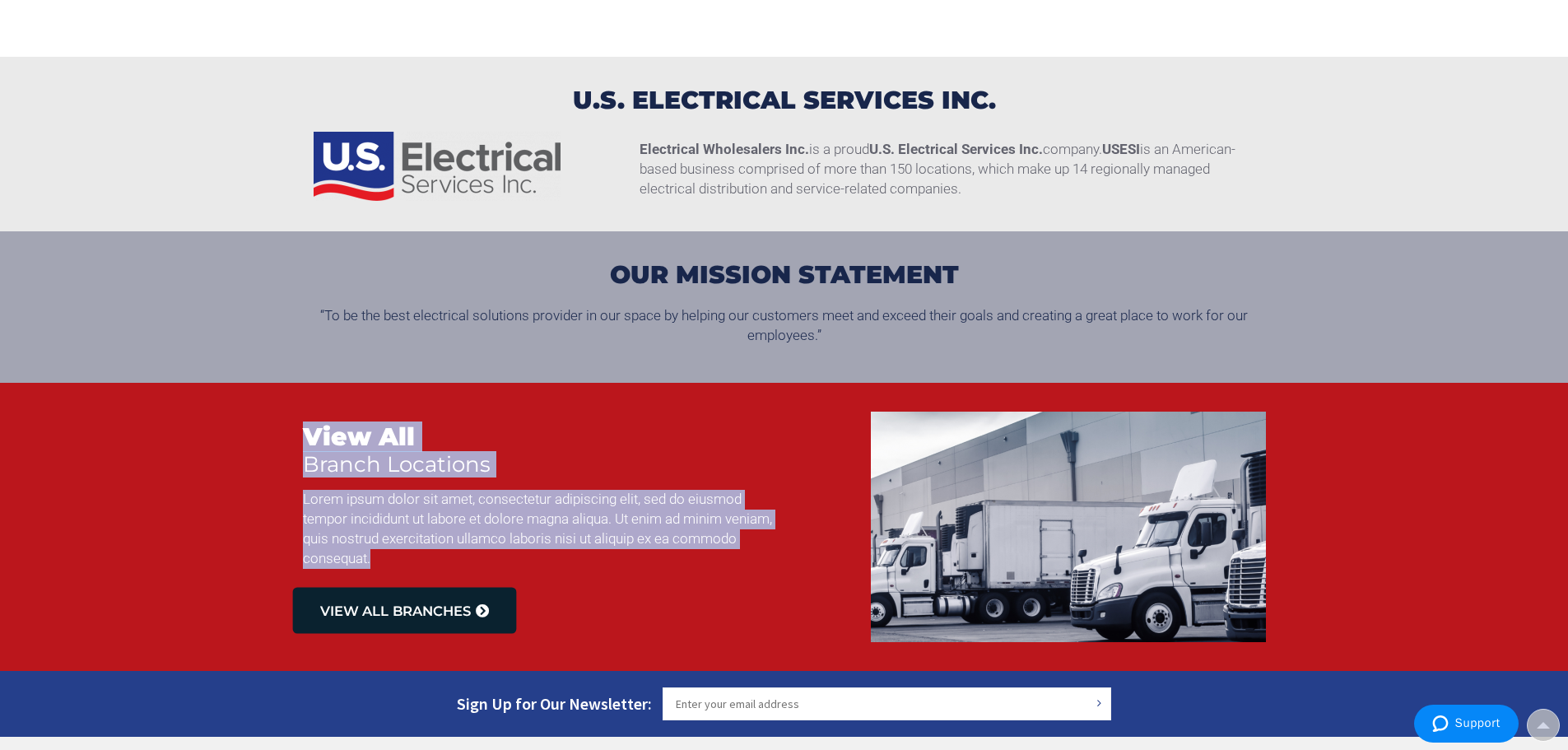 drag, startPoint x: 300, startPoint y: 437, endPoint x: 513, endPoint y: 625, distance: 284.10033 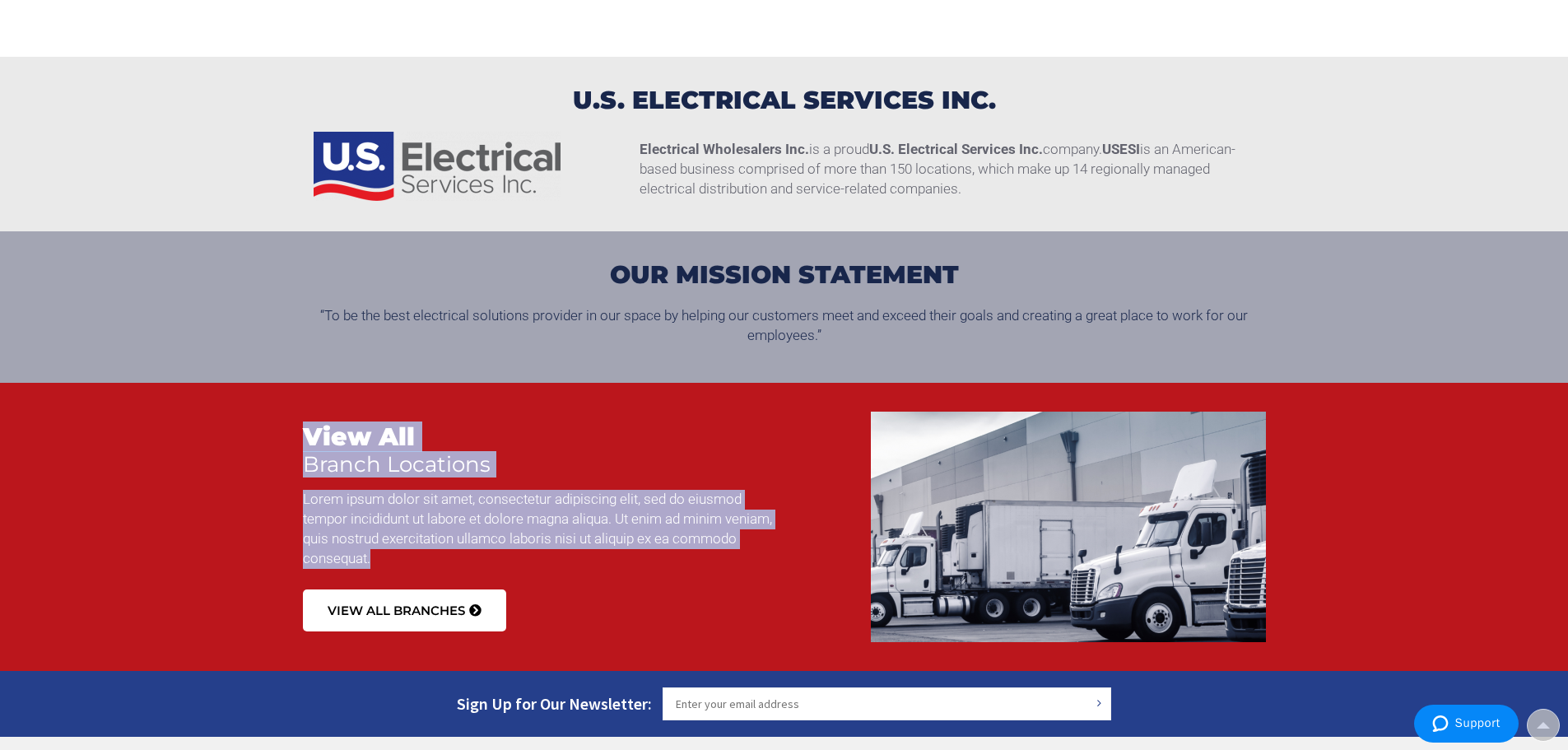 copy on "View All
Branch Locations
Lorem ipsum dolor sit amet, consectetur adipiscing elit, sed do eiusmod tempor incididunt ut labore et dolore magna aliqua. Ut enim ad minim veniam, quis nostrud exercitation ullamco laboris nisi ut aliquip ex ea commodo consequat." 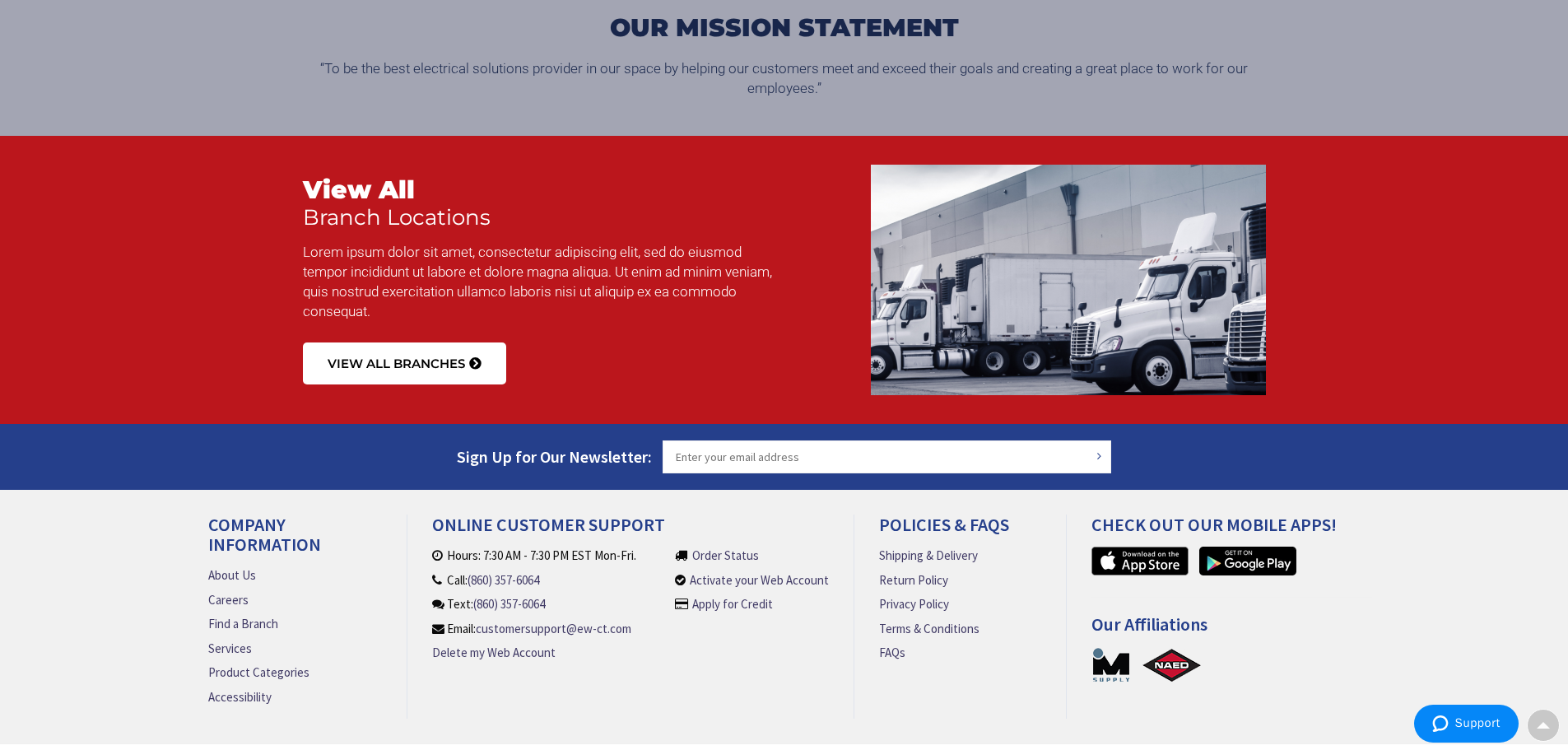 click on "Newsletter
Sign Up for Our Newsletter:
Subscribe" at bounding box center (784, 457) 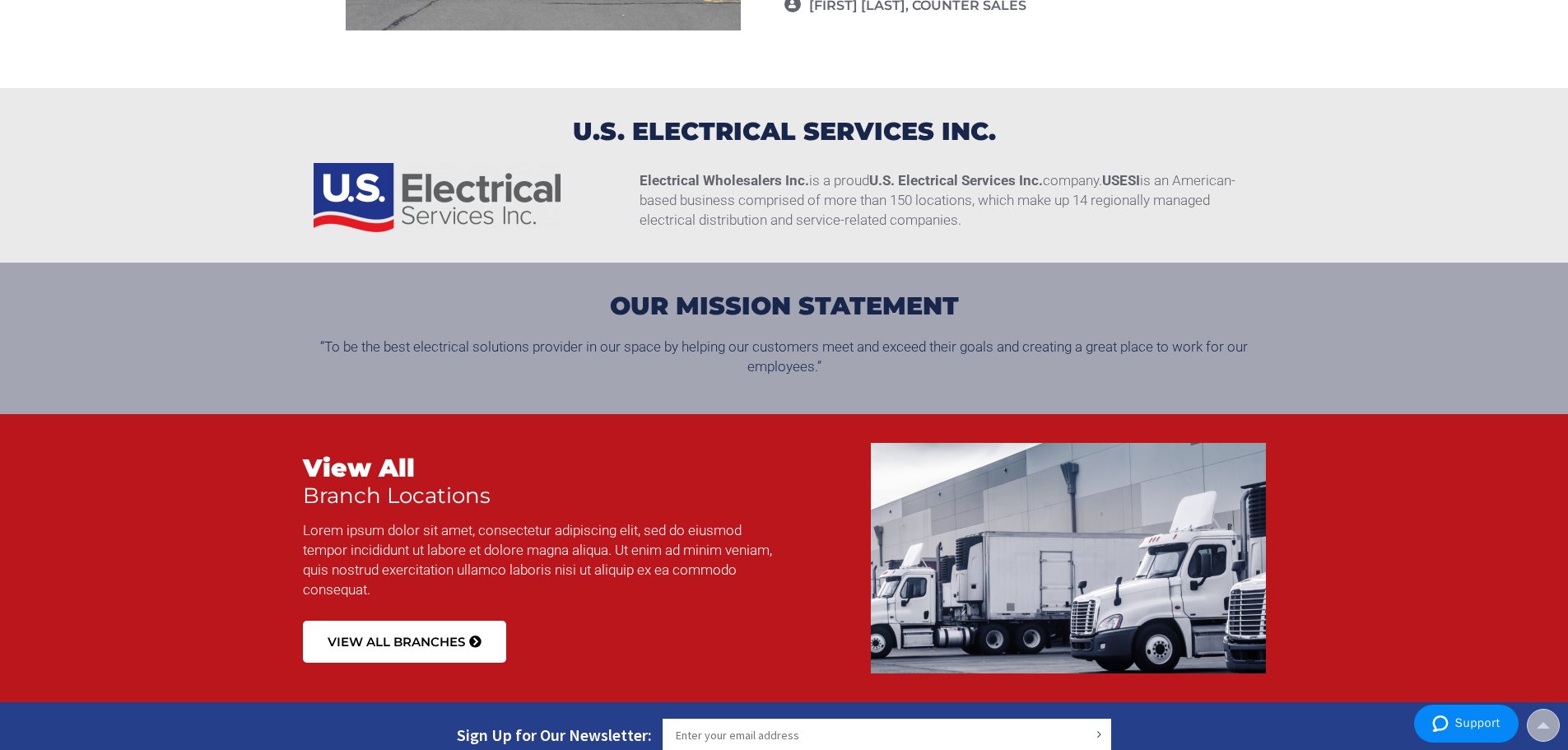 scroll, scrollTop: 1647, scrollLeft: 0, axis: vertical 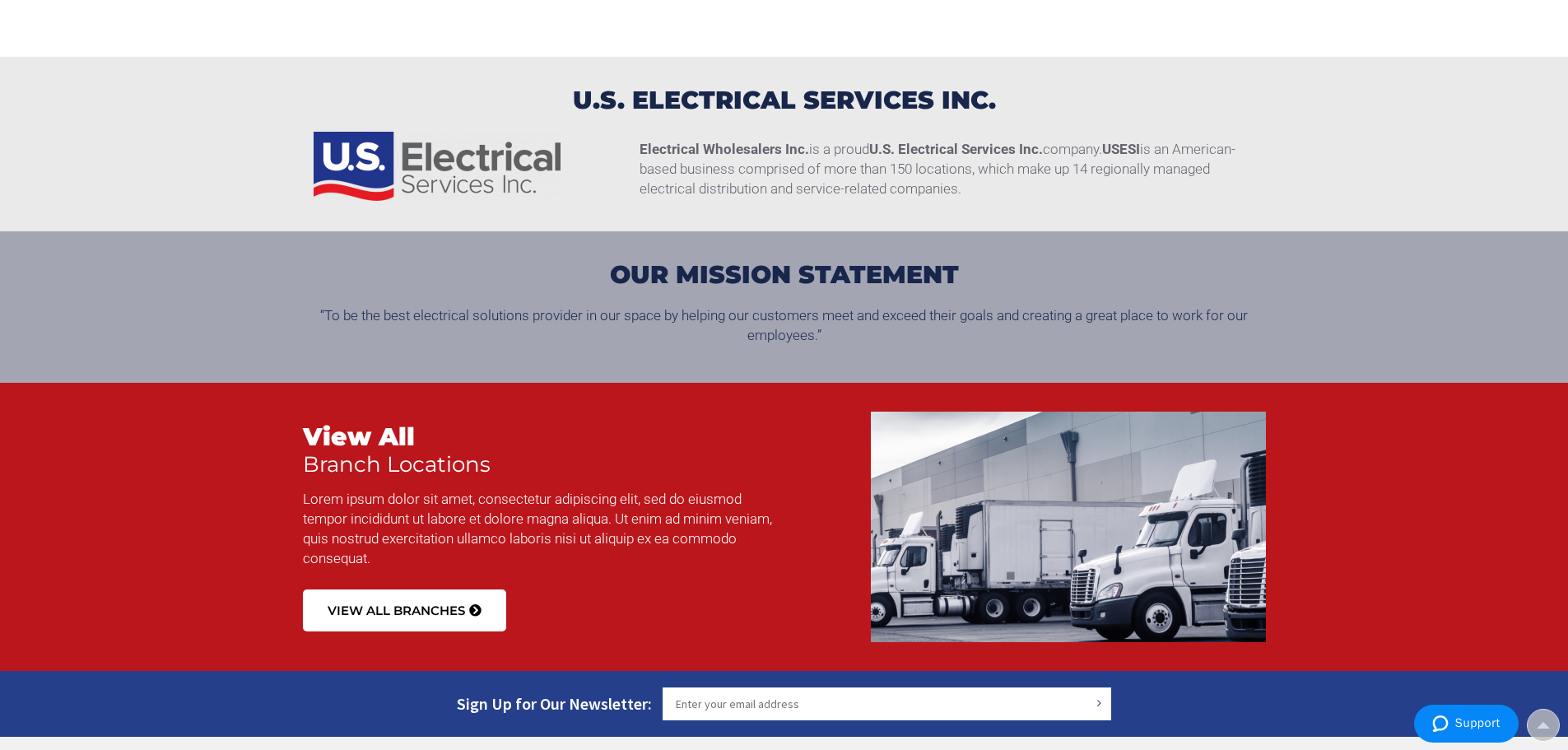 drag, startPoint x: 1093, startPoint y: 296, endPoint x: 1105, endPoint y: 302, distance: 13.416408 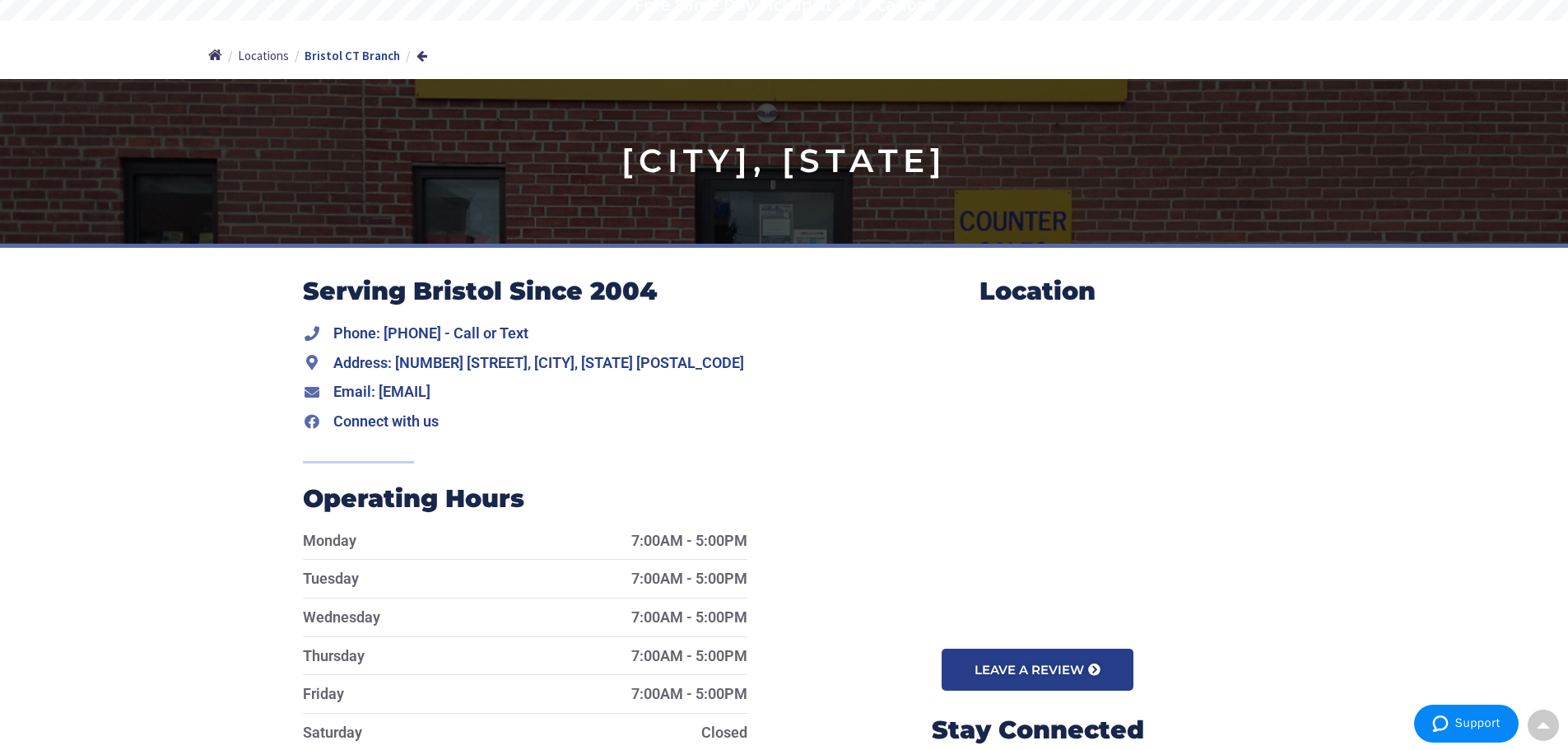 scroll, scrollTop: 0, scrollLeft: 0, axis: both 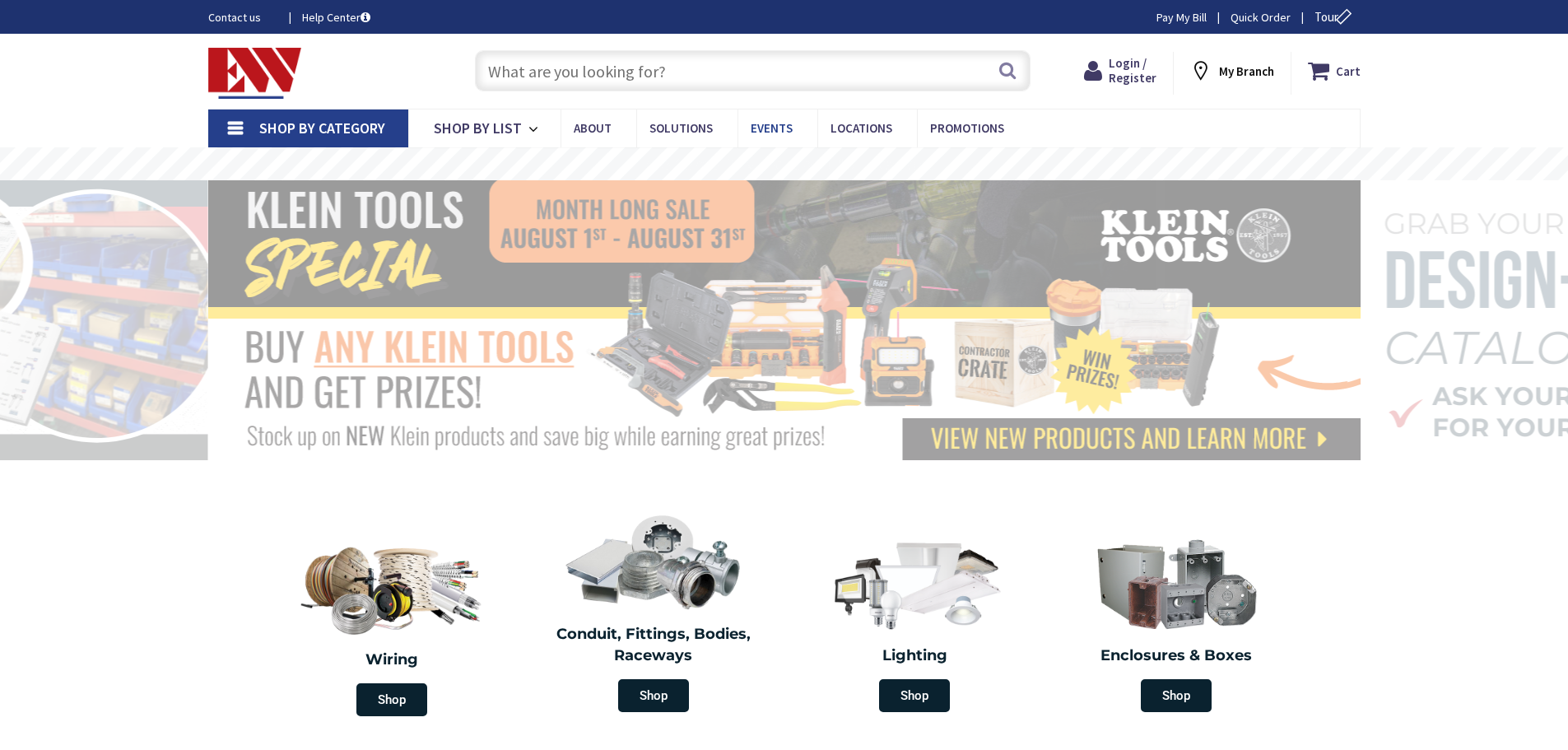 click on "Events" at bounding box center [771, 128] 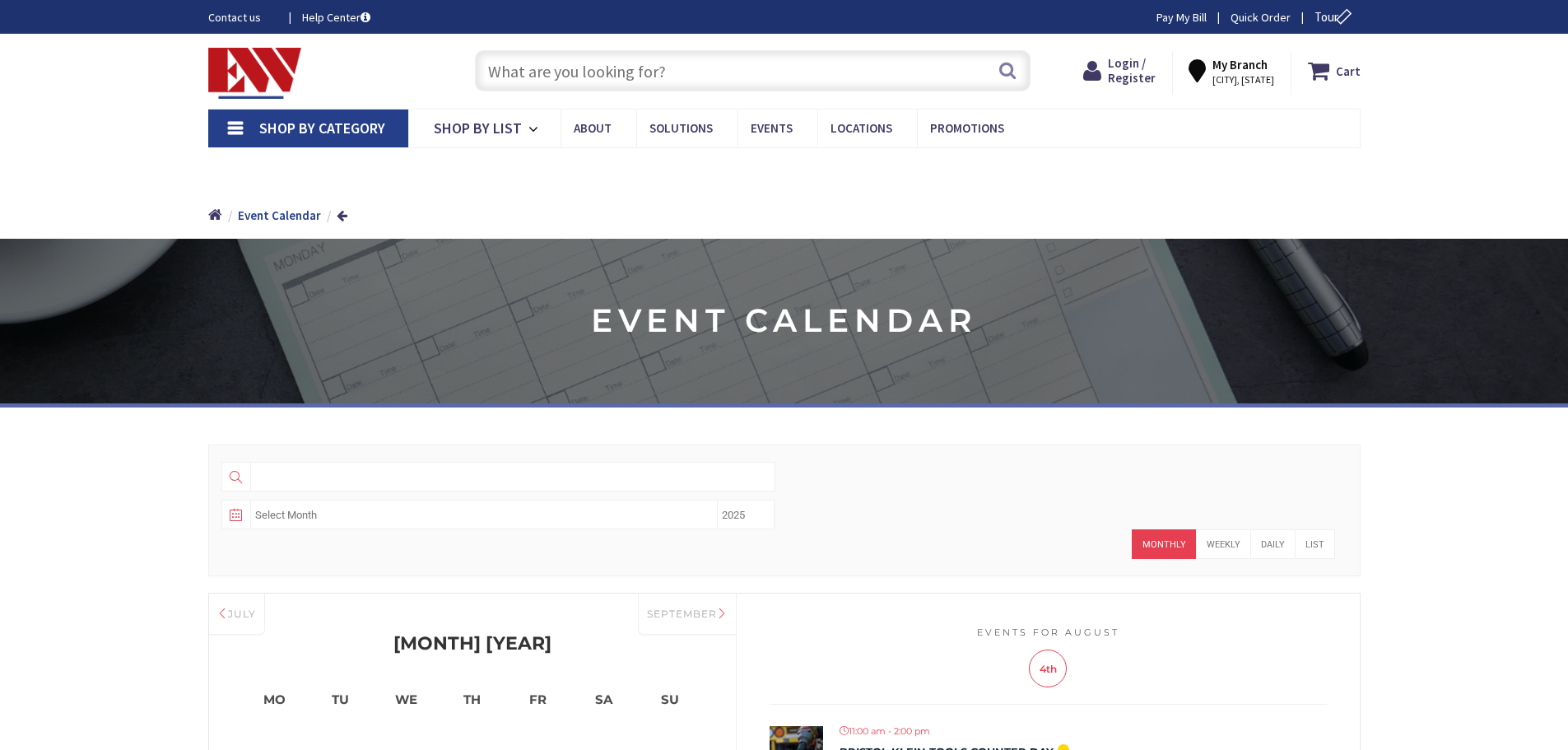 scroll, scrollTop: 0, scrollLeft: 0, axis: both 